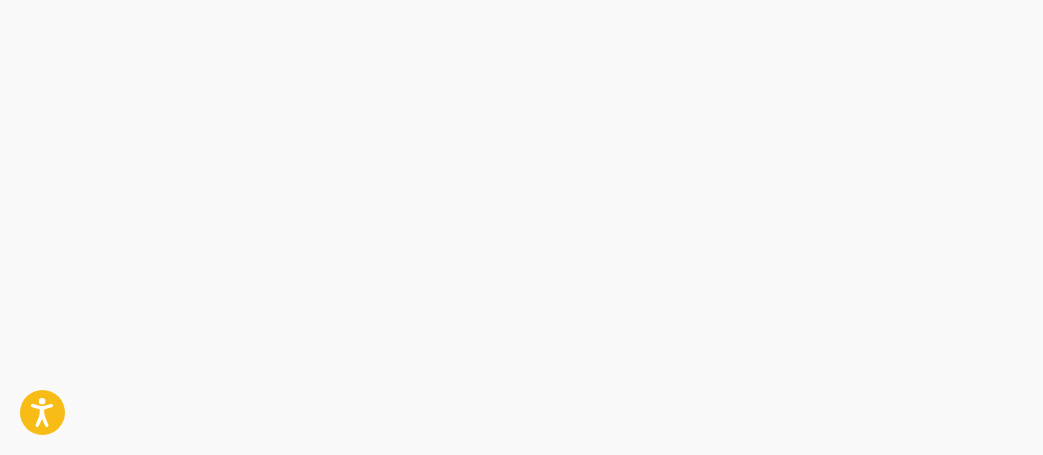 scroll, scrollTop: 0, scrollLeft: 0, axis: both 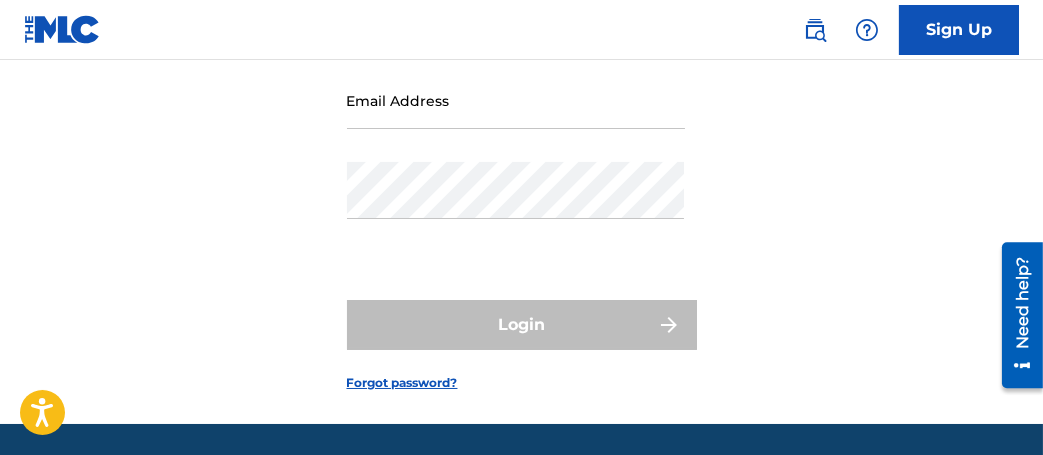 type on "mainhustlebeatz@[EMAIL]" 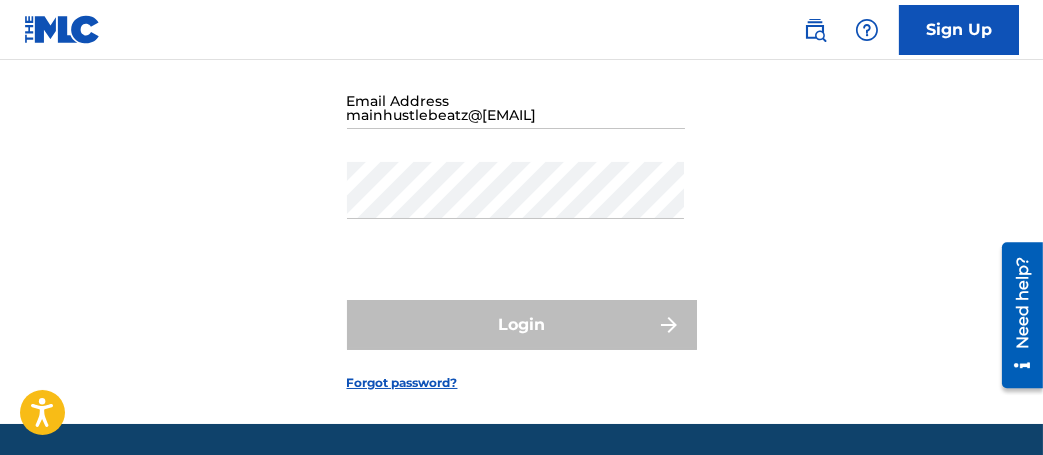 click on "Login" at bounding box center [522, 325] 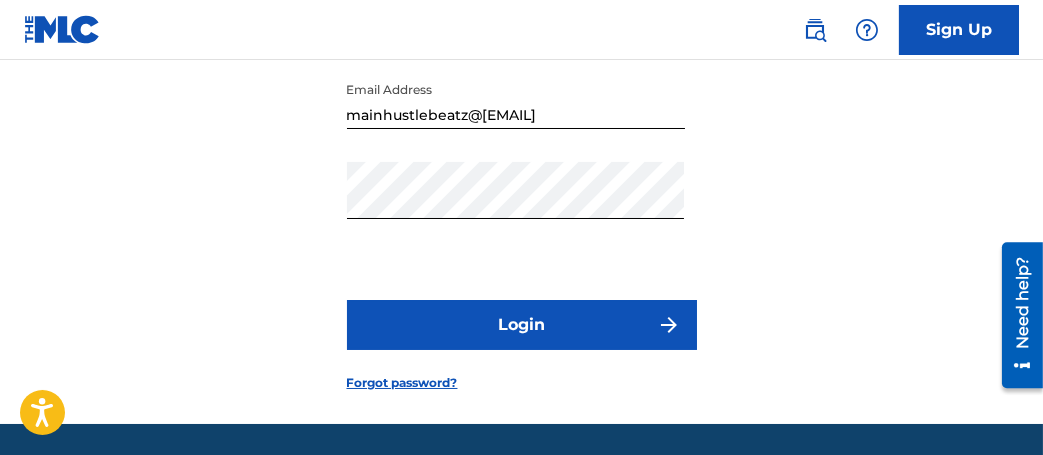 click on "Login" at bounding box center (522, 325) 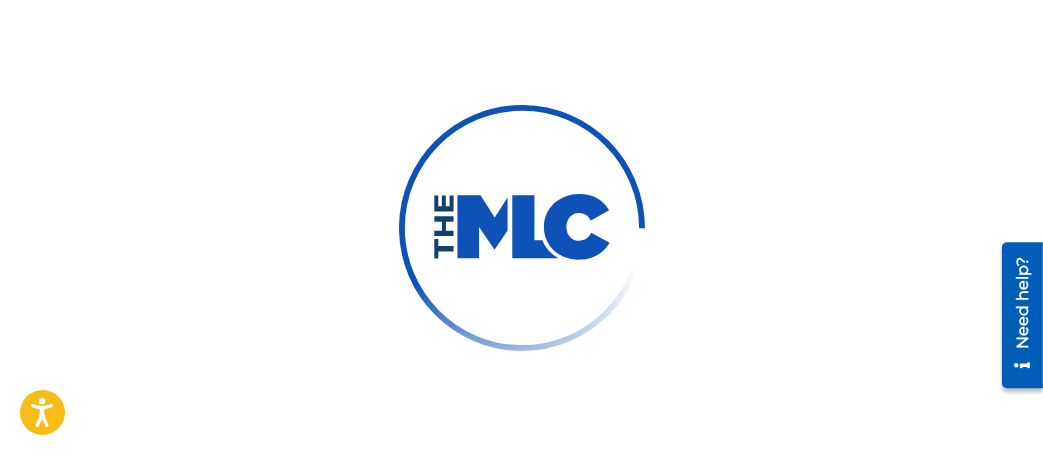 scroll, scrollTop: 0, scrollLeft: 0, axis: both 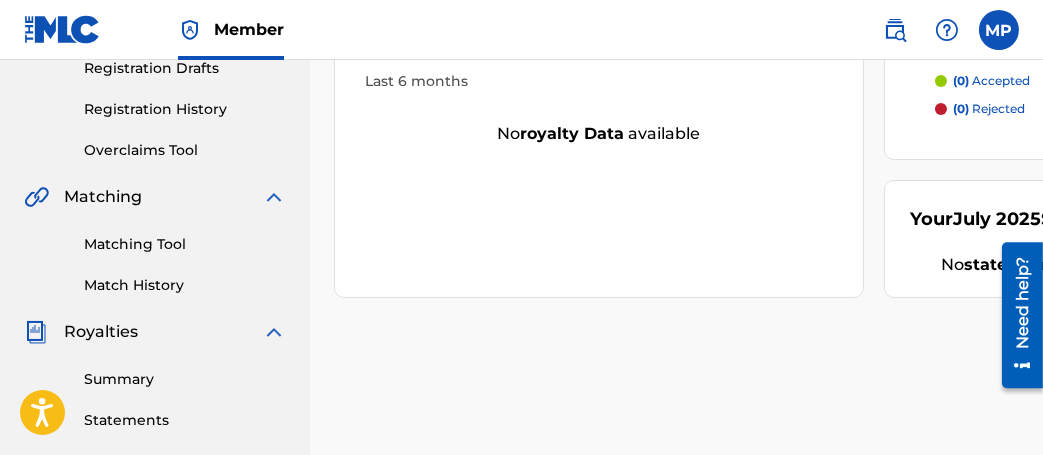 click on "Registration History" at bounding box center (185, 109) 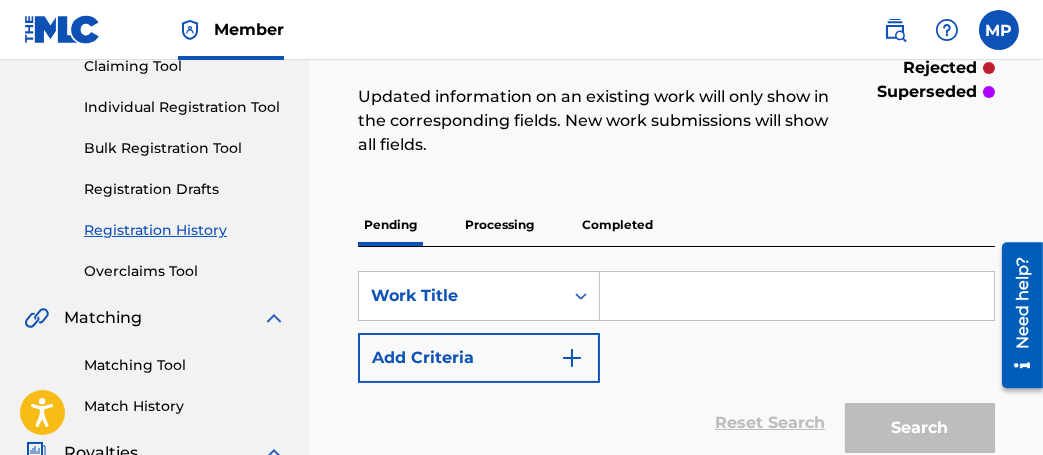 scroll, scrollTop: 338, scrollLeft: 0, axis: vertical 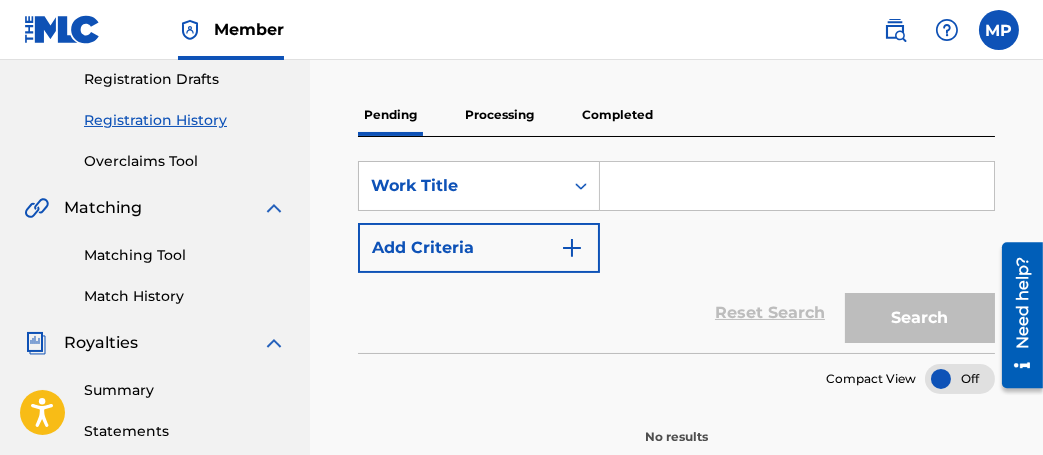 click on "Completed" at bounding box center [617, 115] 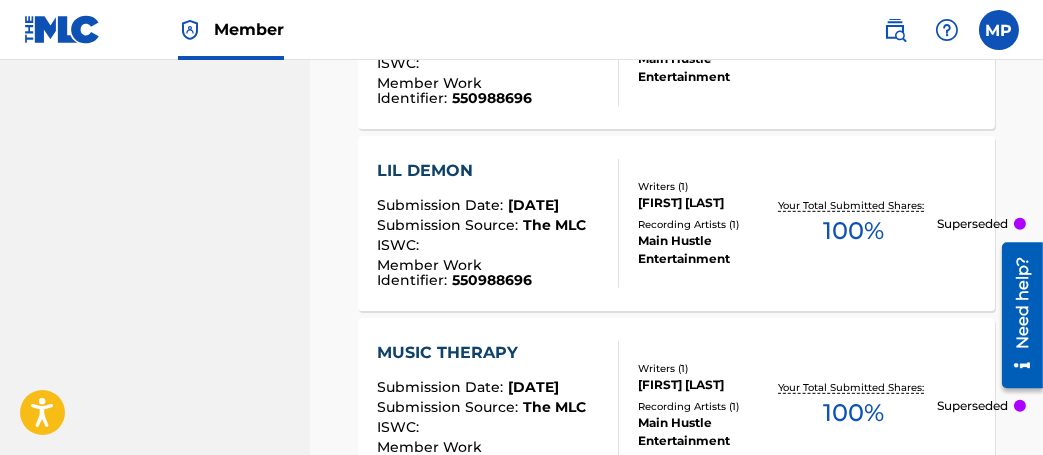 scroll, scrollTop: 1974, scrollLeft: 0, axis: vertical 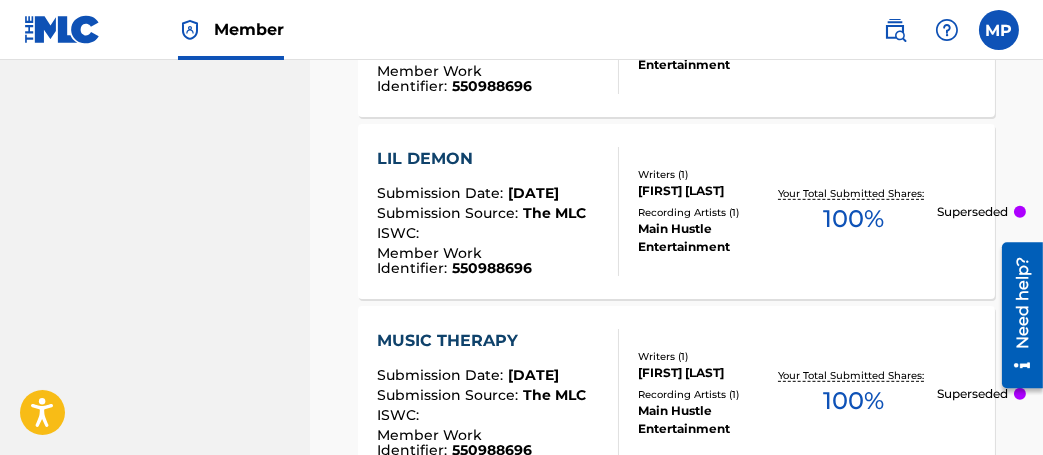 click on "Superseded" at bounding box center [972, 212] 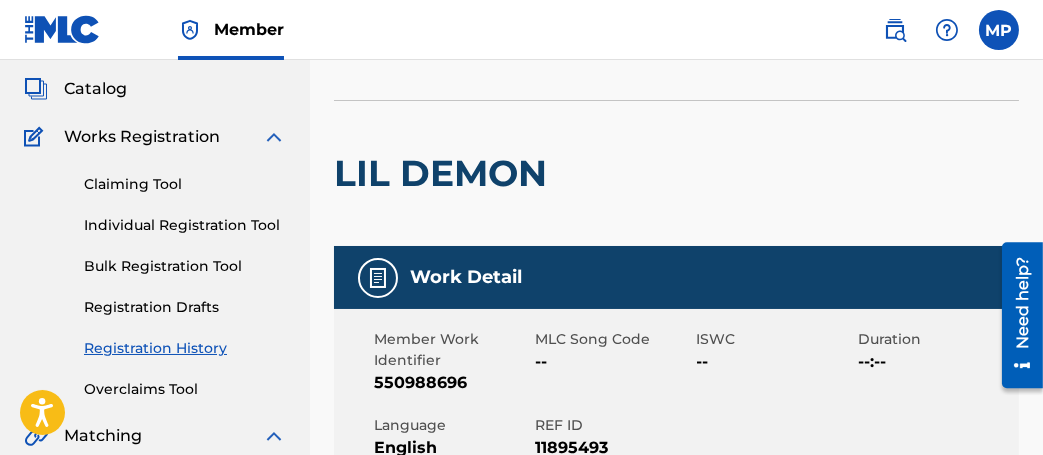 scroll, scrollTop: 63, scrollLeft: 0, axis: vertical 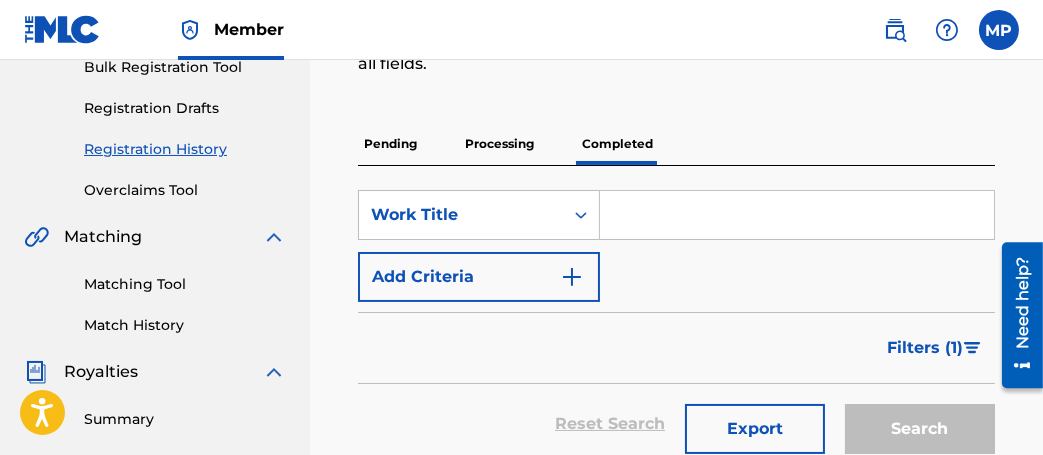 click on "Matching Tool" at bounding box center (185, 284) 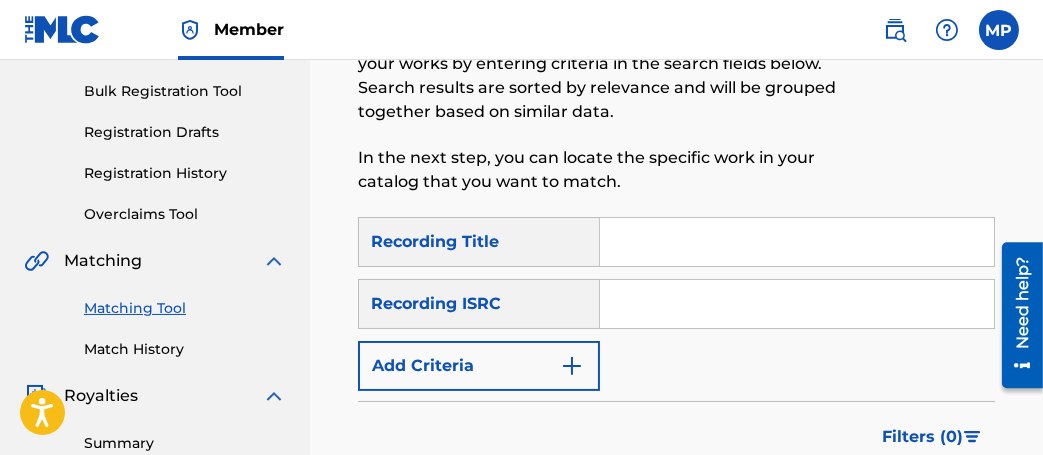 scroll, scrollTop: 302, scrollLeft: 0, axis: vertical 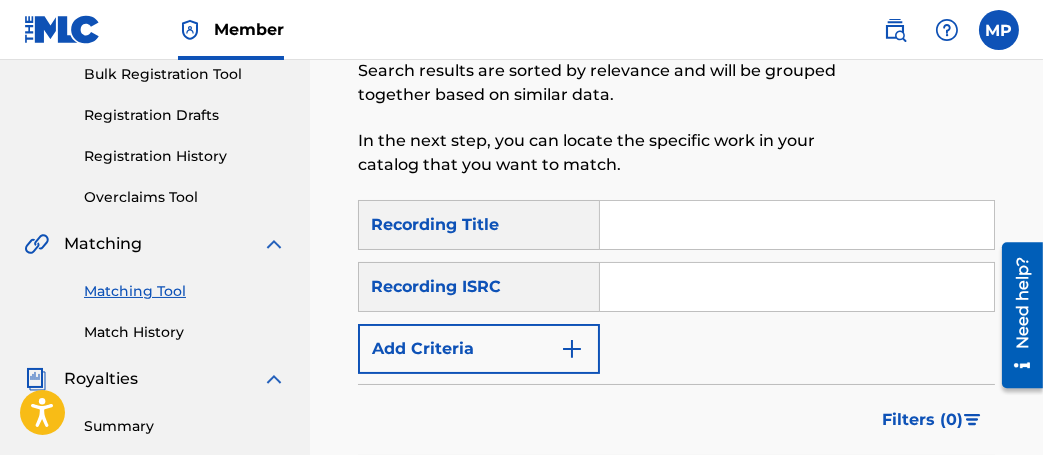 click at bounding box center [797, 225] 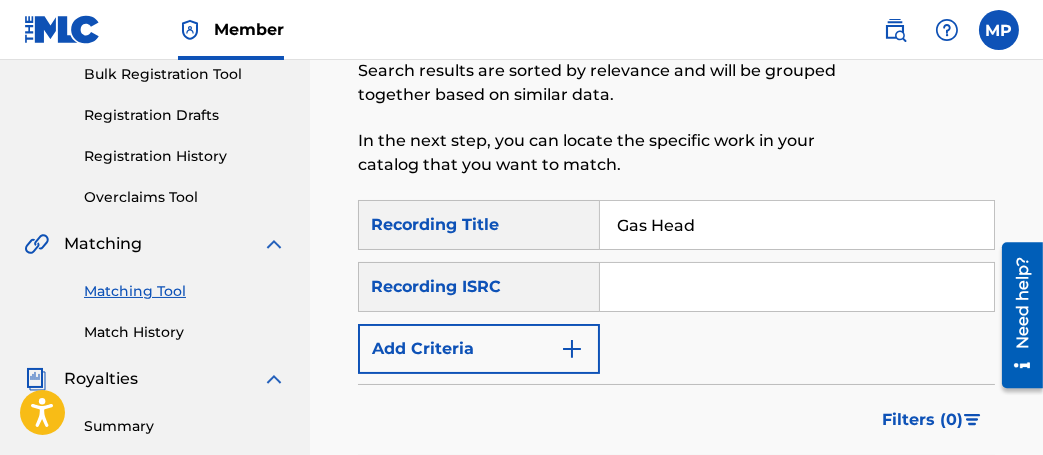 type on "Gas Head" 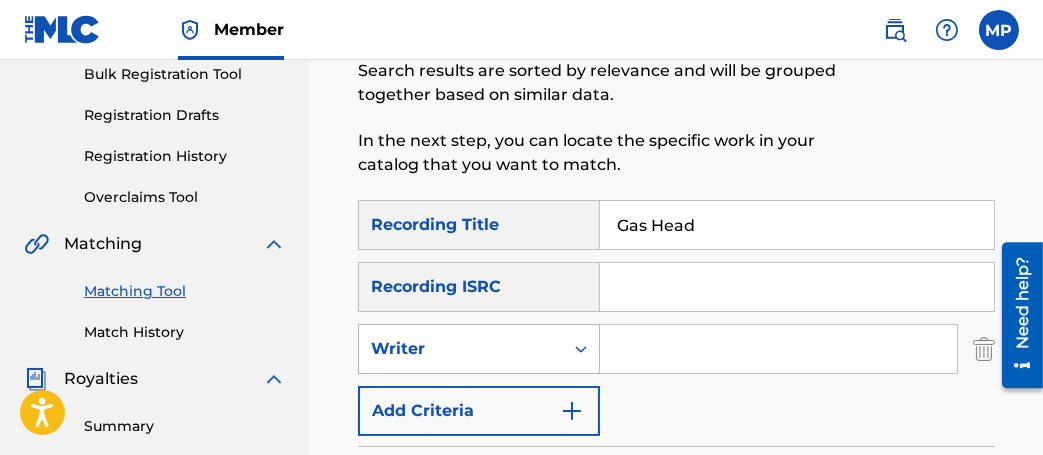 scroll, scrollTop: 312, scrollLeft: 0, axis: vertical 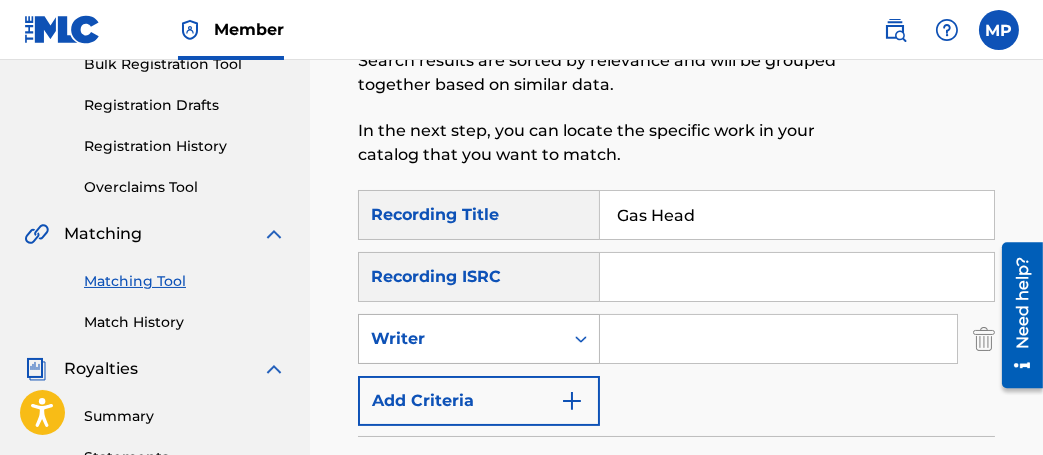 click on "Writer" at bounding box center (461, 339) 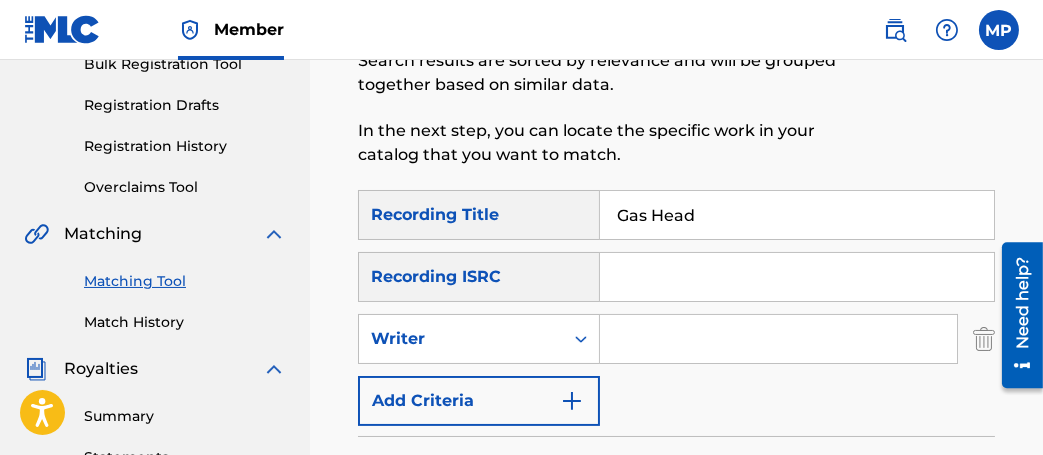 click at bounding box center [778, 339] 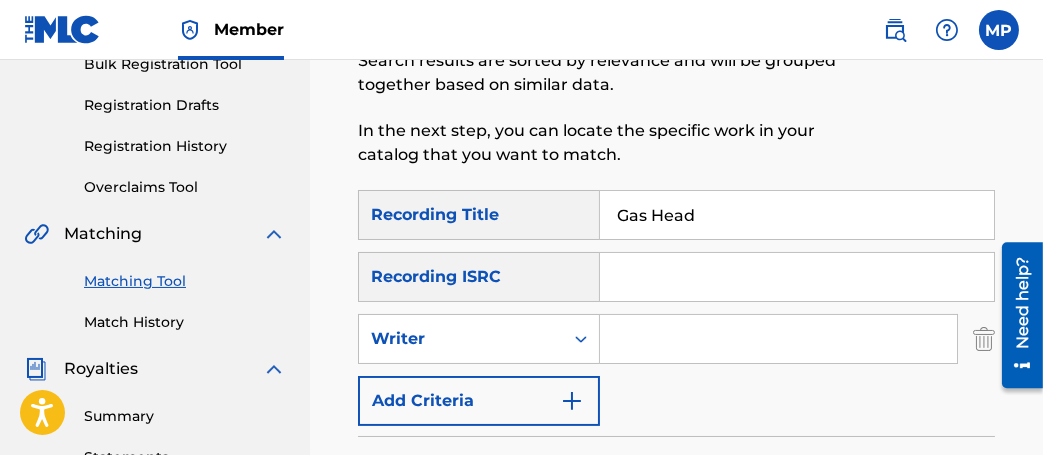 type on "[FIRST] [LAST]" 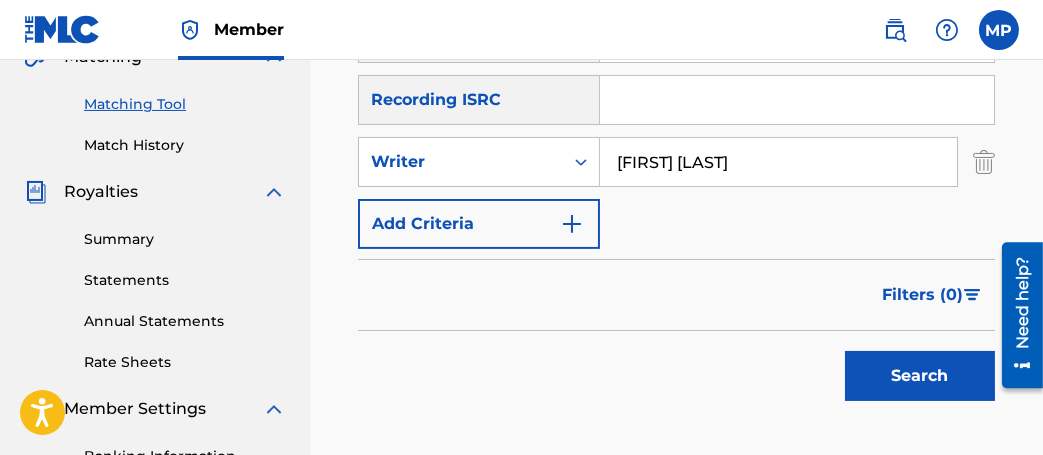 scroll, scrollTop: 494, scrollLeft: 0, axis: vertical 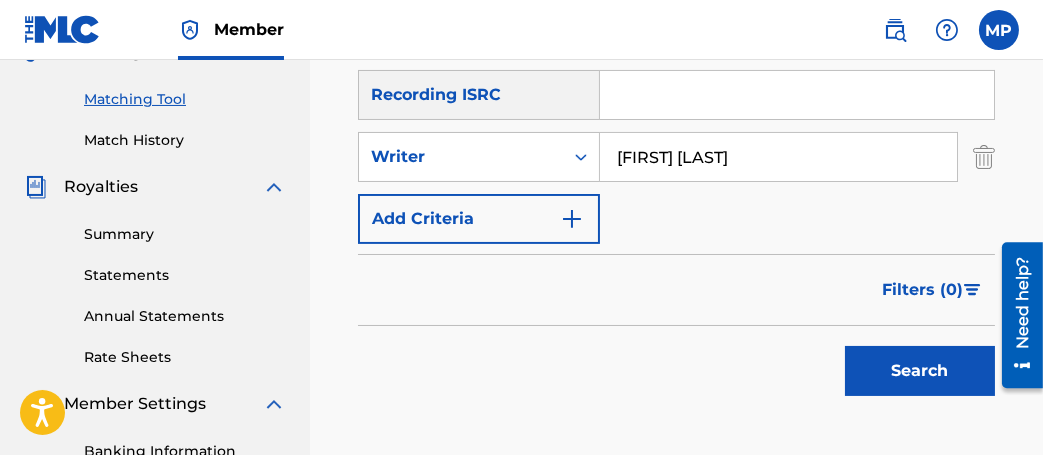 click on "Search" at bounding box center [920, 371] 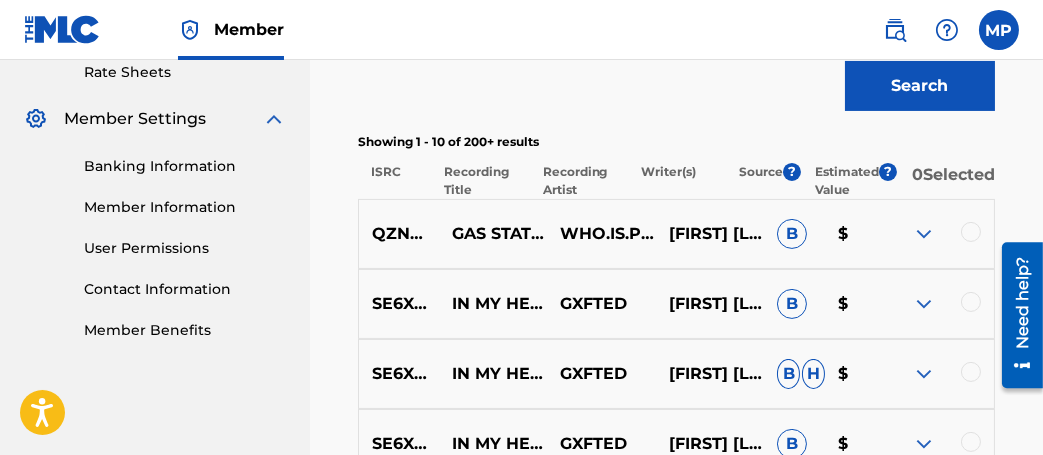 scroll, scrollTop: 782, scrollLeft: 0, axis: vertical 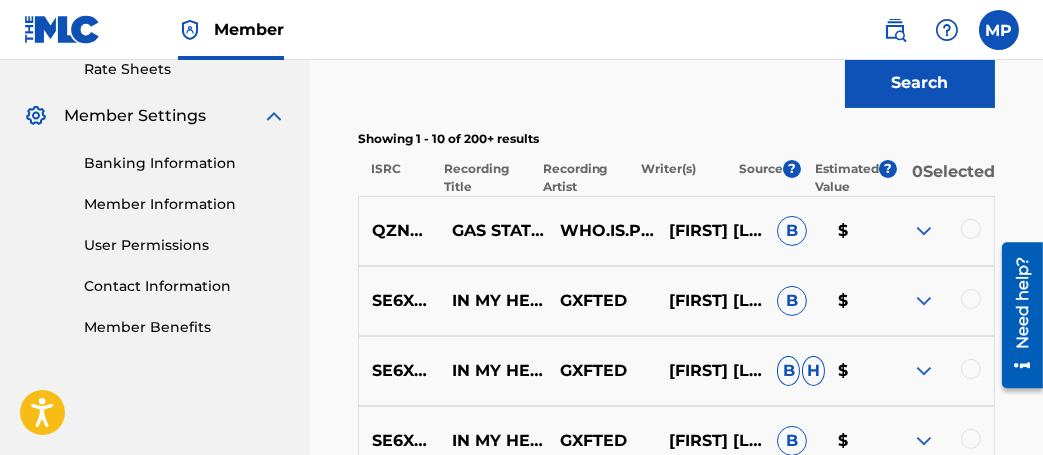 click at bounding box center (924, 301) 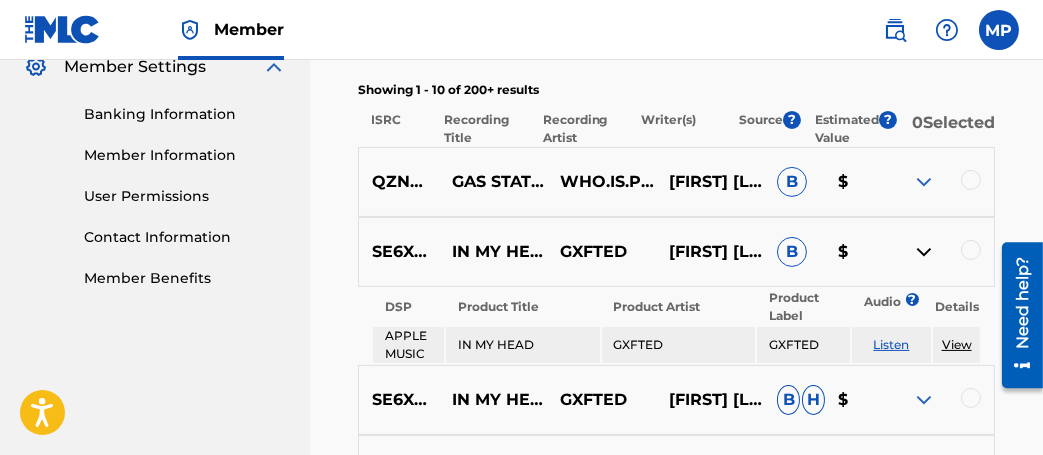 scroll, scrollTop: 836, scrollLeft: 0, axis: vertical 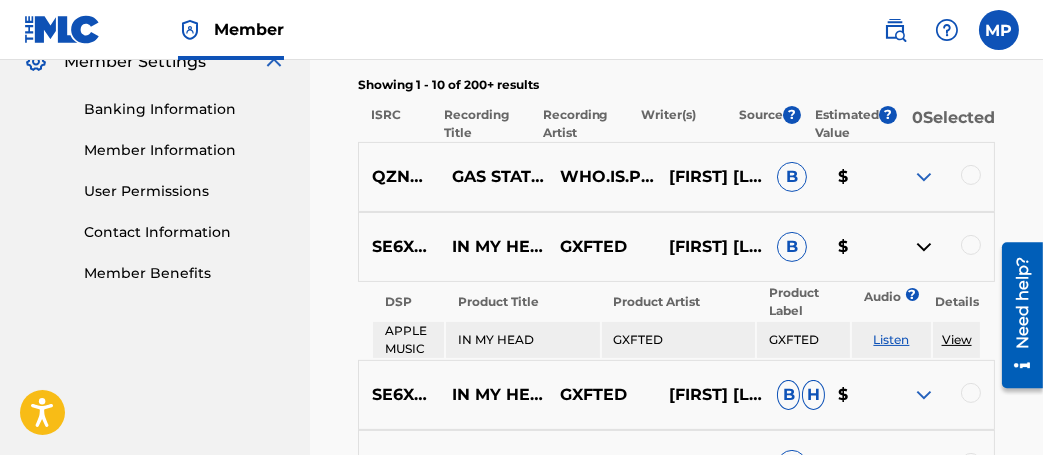 click at bounding box center [924, 247] 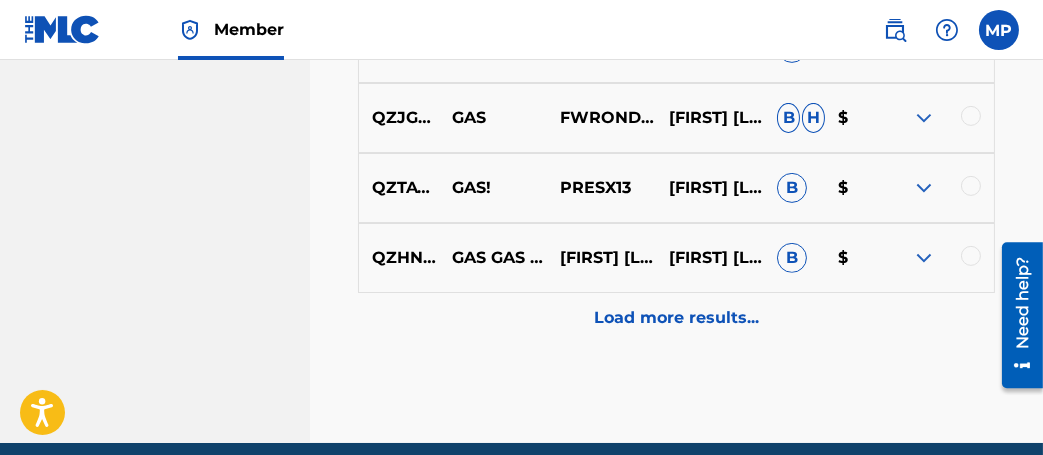 click on "Load more results..." at bounding box center (676, 318) 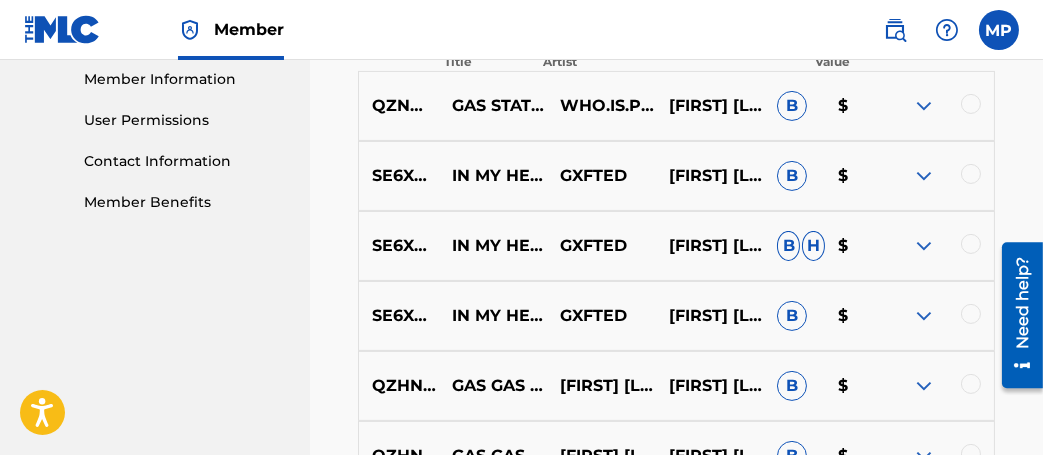 scroll, scrollTop: 1281, scrollLeft: 0, axis: vertical 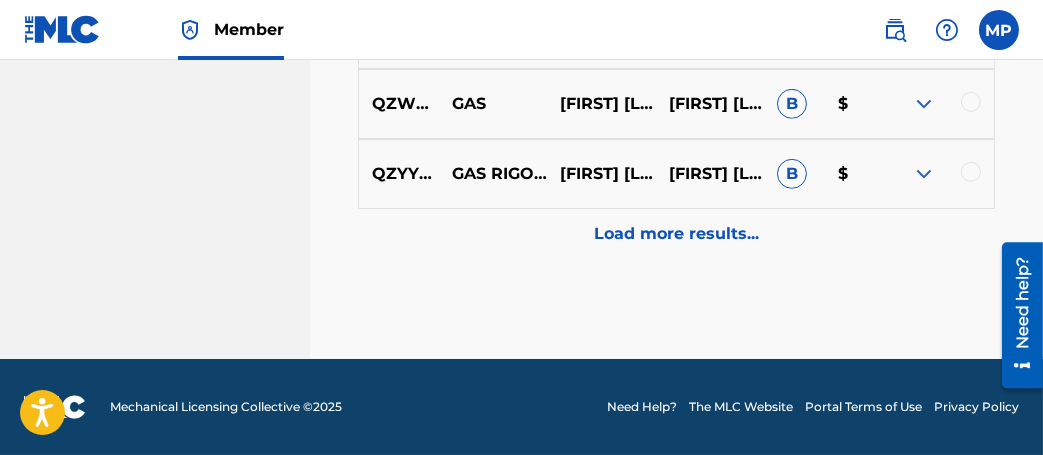 click on "Load more results..." at bounding box center (676, 234) 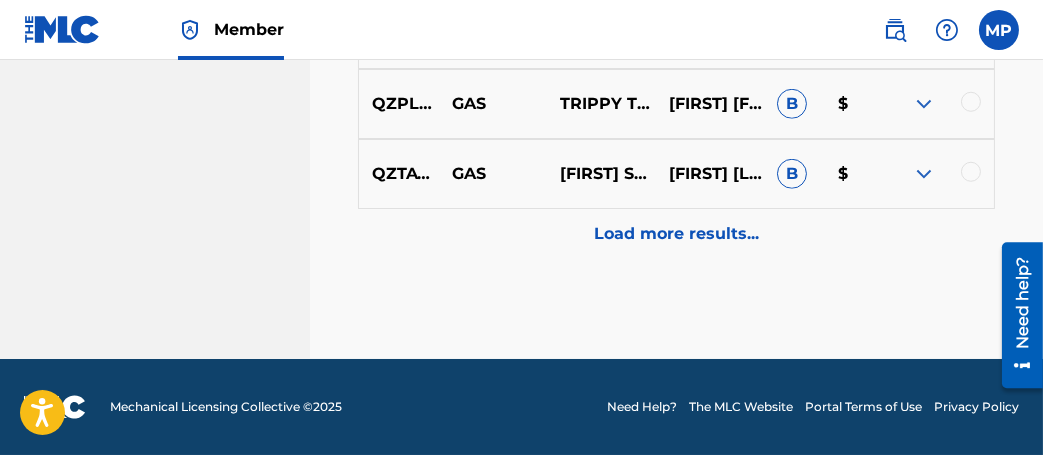 scroll, scrollTop: 2880, scrollLeft: 0, axis: vertical 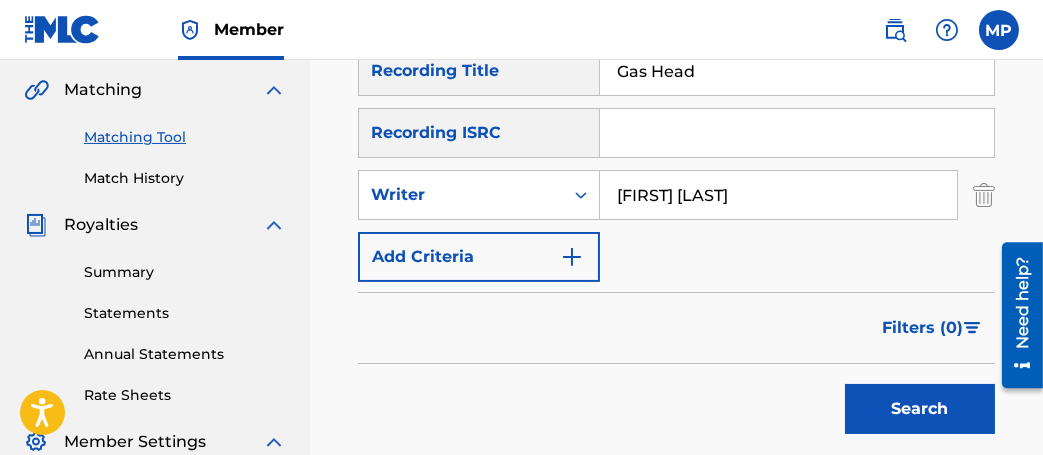 click on "Search" at bounding box center (920, 409) 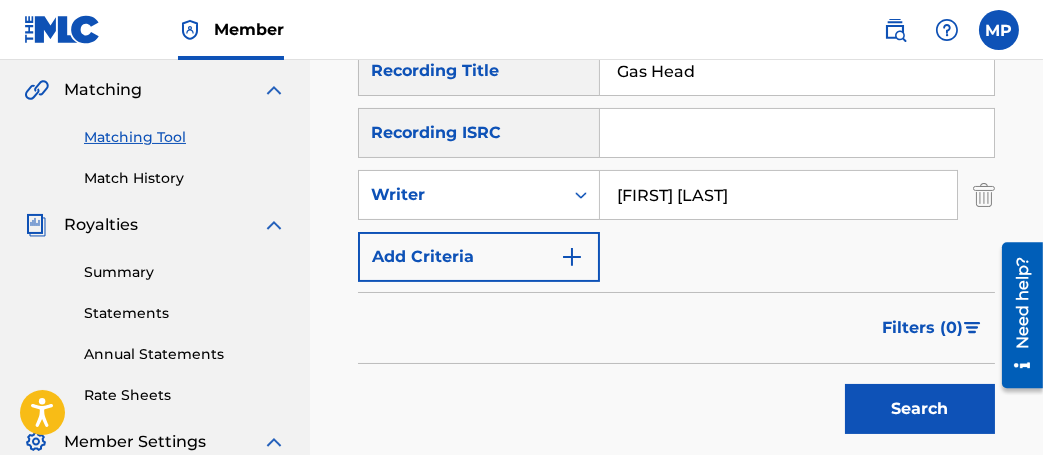 click at bounding box center [572, 257] 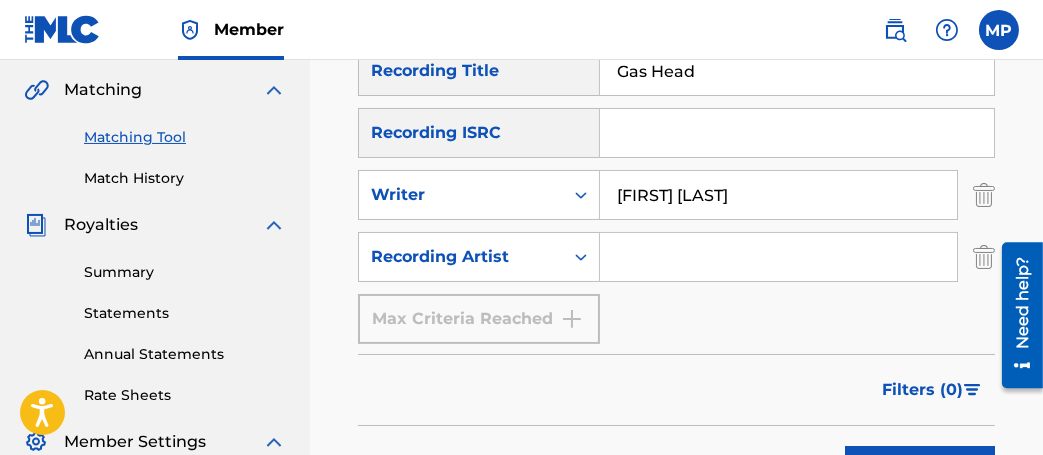 click at bounding box center (778, 257) 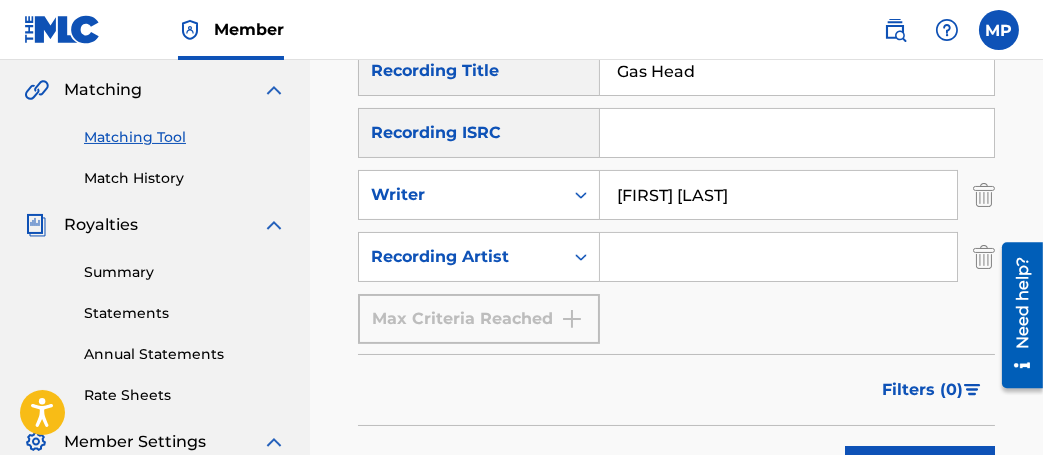 type on "Main Hustle Entertainment" 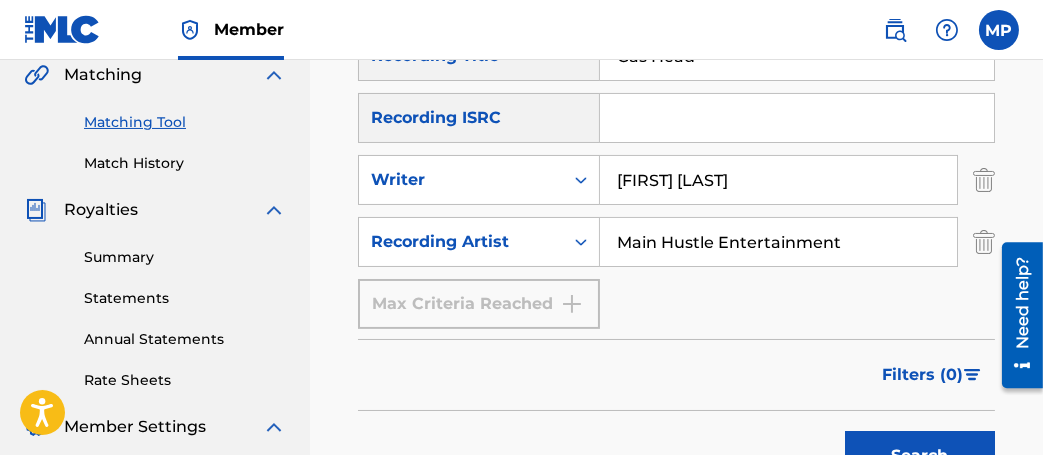 scroll, scrollTop: 488, scrollLeft: 0, axis: vertical 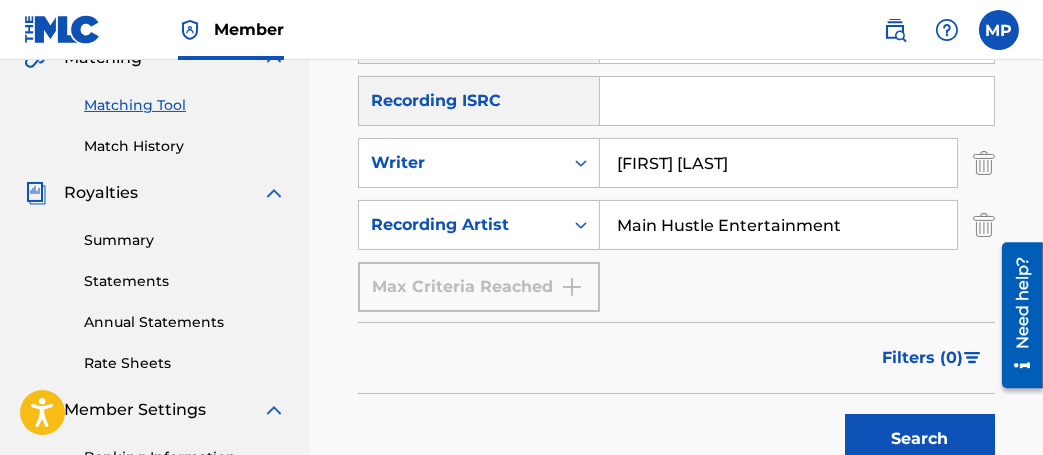 click on "Search" at bounding box center [920, 439] 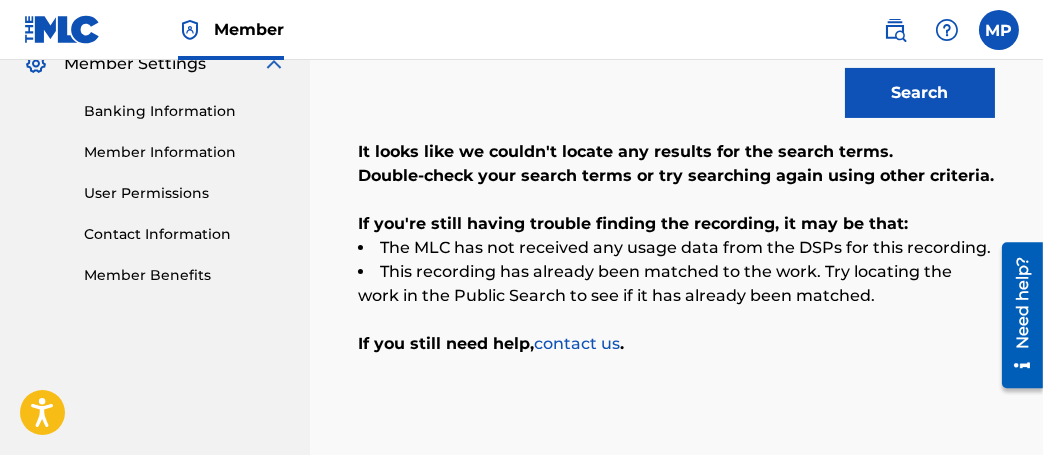 scroll, scrollTop: 790, scrollLeft: 0, axis: vertical 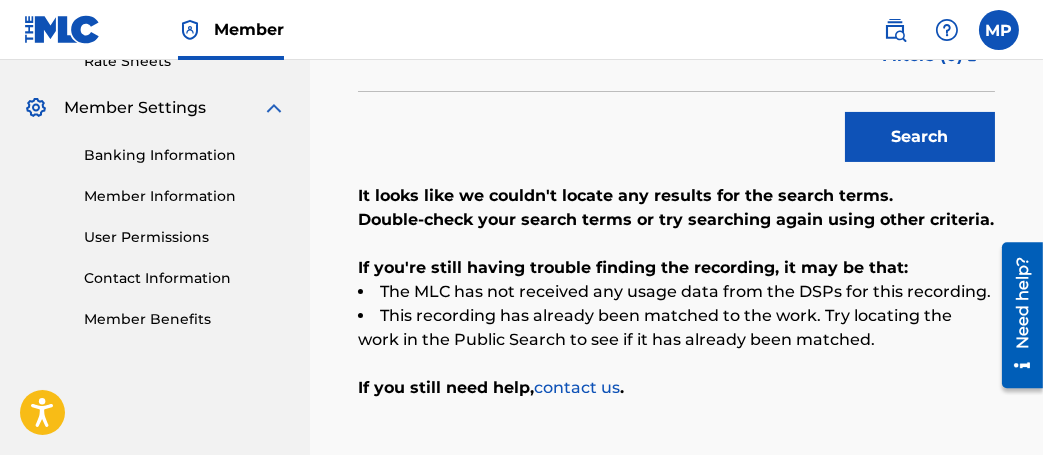 click on "Search" at bounding box center (920, 137) 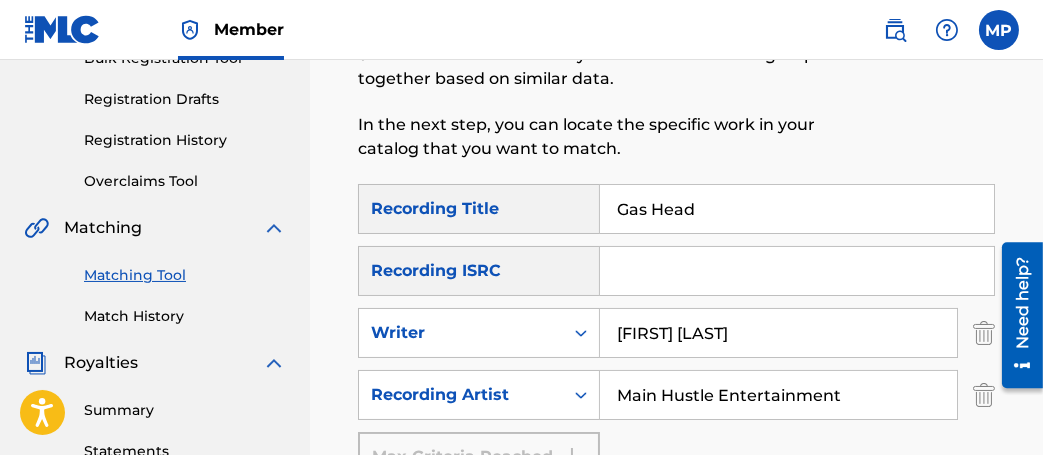 scroll, scrollTop: 322, scrollLeft: 0, axis: vertical 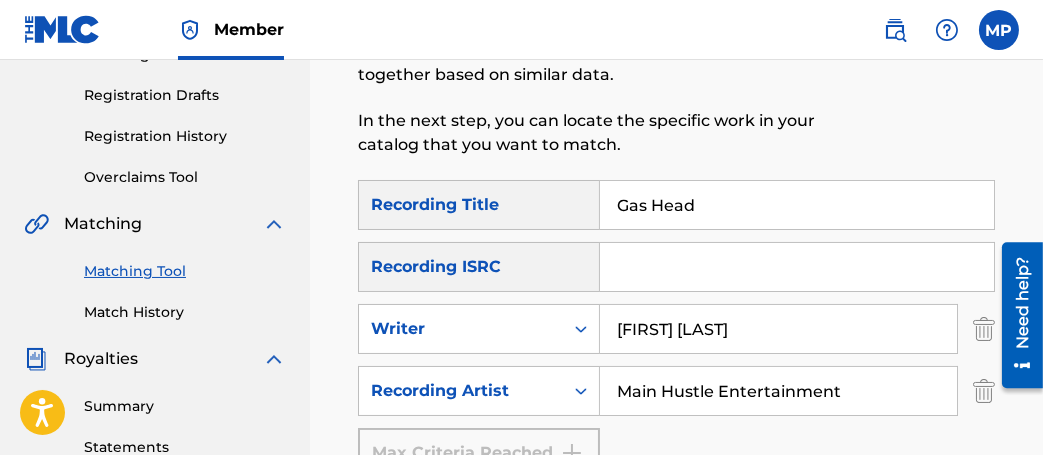 click on "Match History" at bounding box center [185, 312] 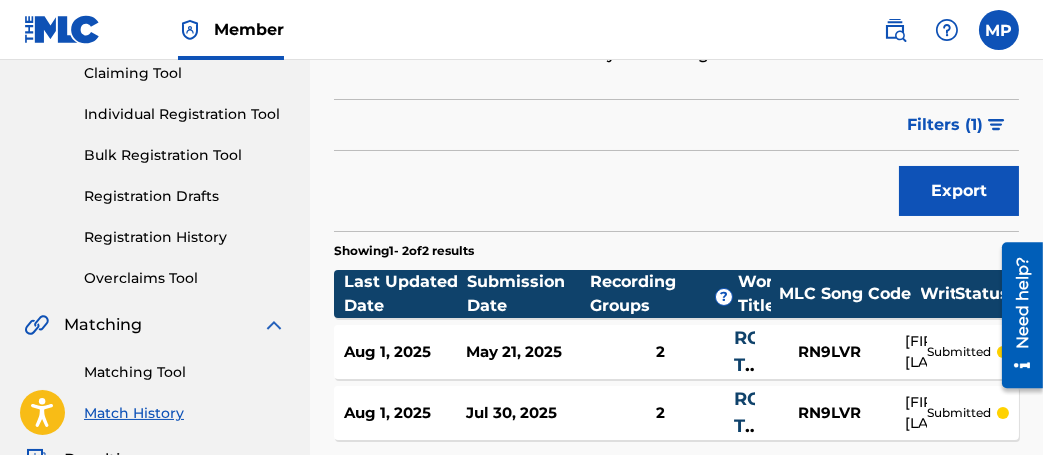 scroll, scrollTop: 182, scrollLeft: 0, axis: vertical 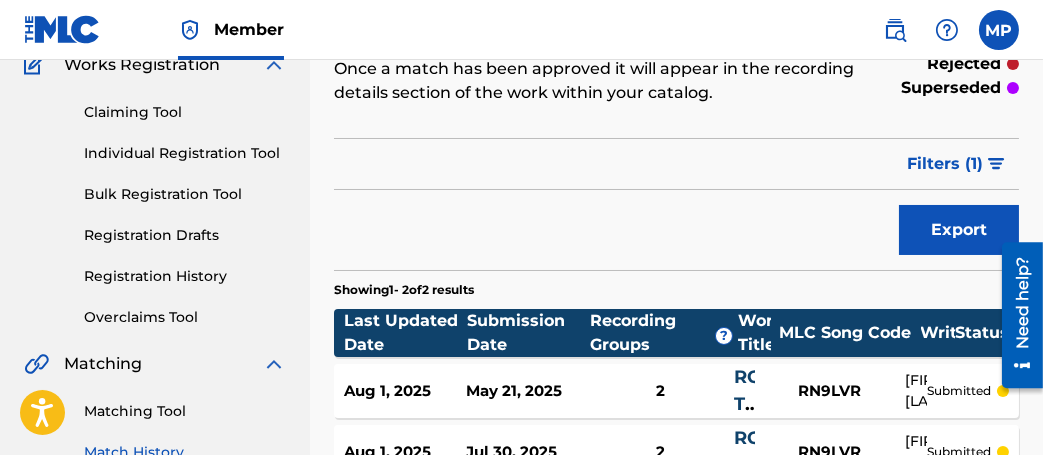click on "Claiming Tool" at bounding box center (185, 112) 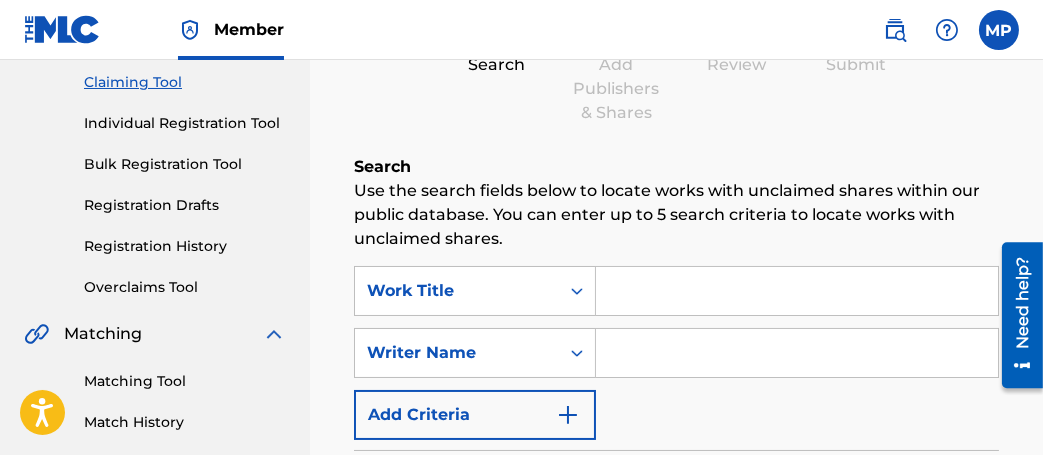 scroll, scrollTop: 241, scrollLeft: 0, axis: vertical 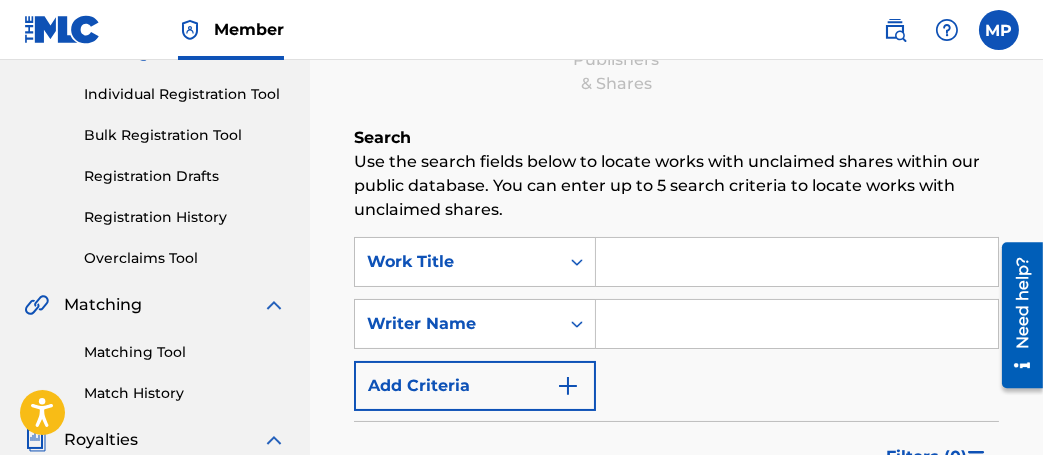 click at bounding box center (797, 262) 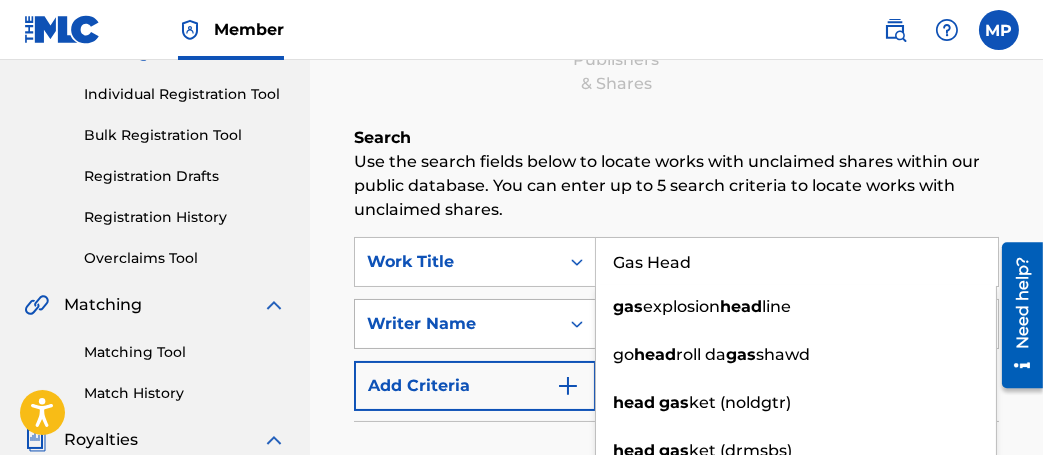 type on "Gas Head" 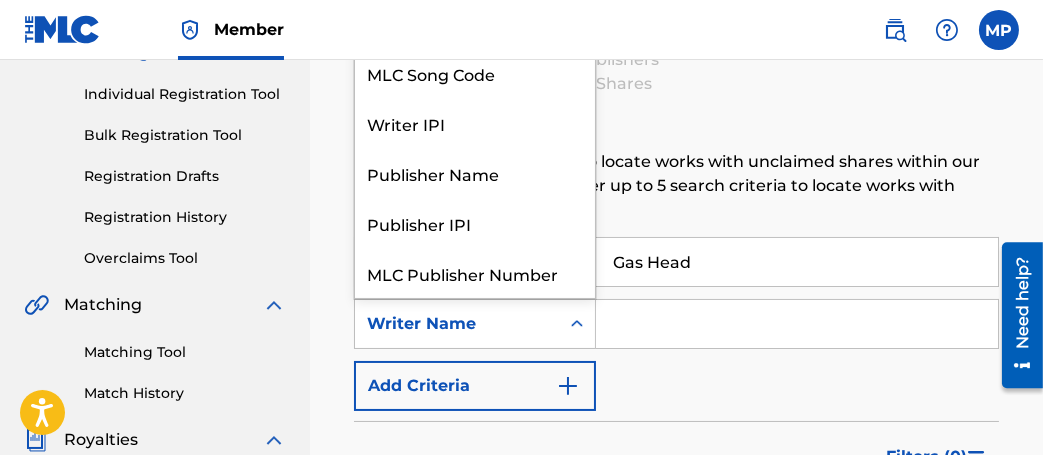 scroll, scrollTop: 49, scrollLeft: 0, axis: vertical 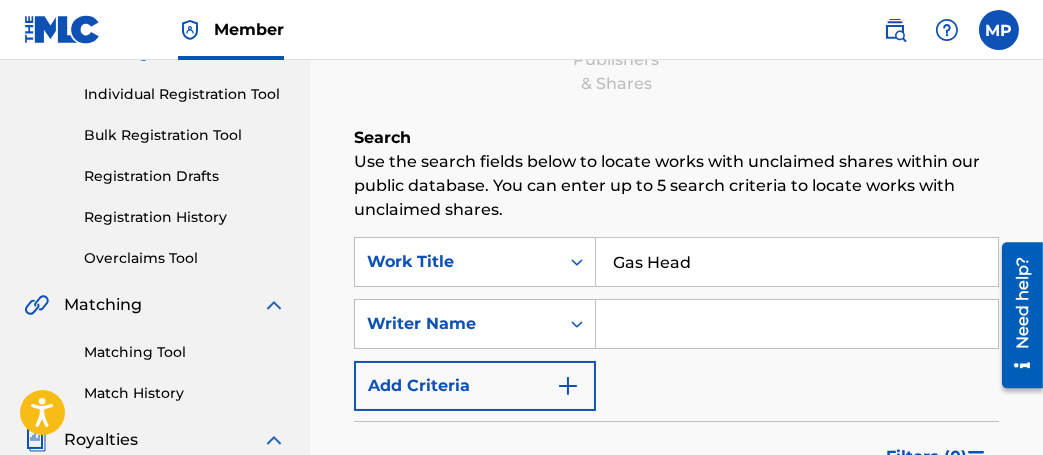 click at bounding box center [797, 324] 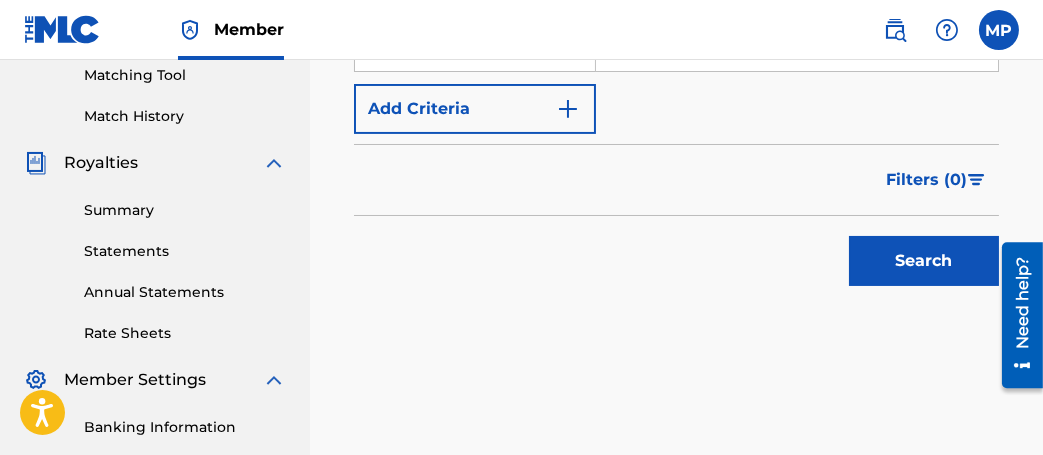 scroll, scrollTop: 518, scrollLeft: 0, axis: vertical 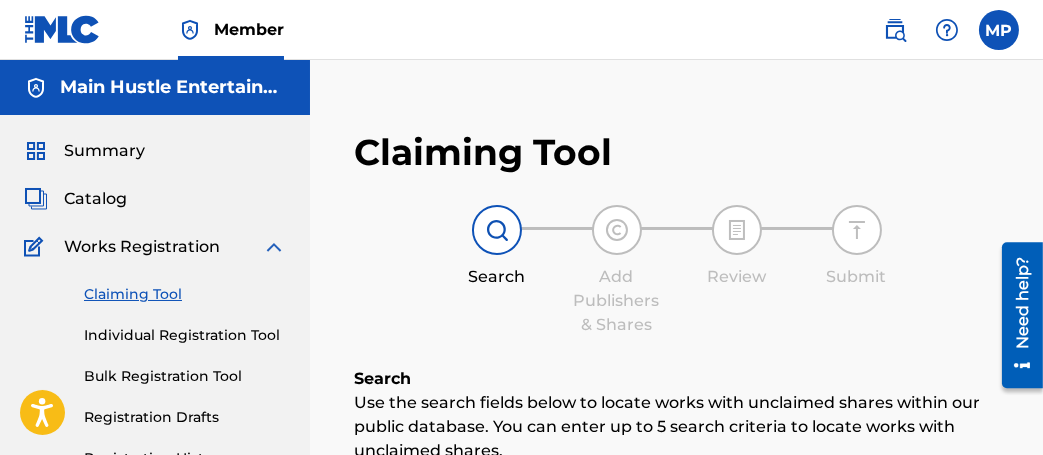 click at bounding box center [617, 230] 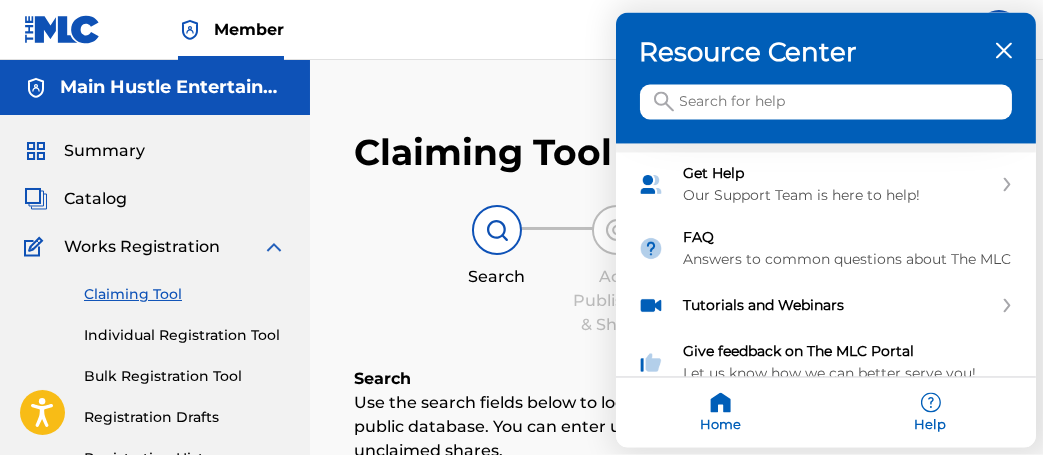 scroll, scrollTop: 166, scrollLeft: 0, axis: vertical 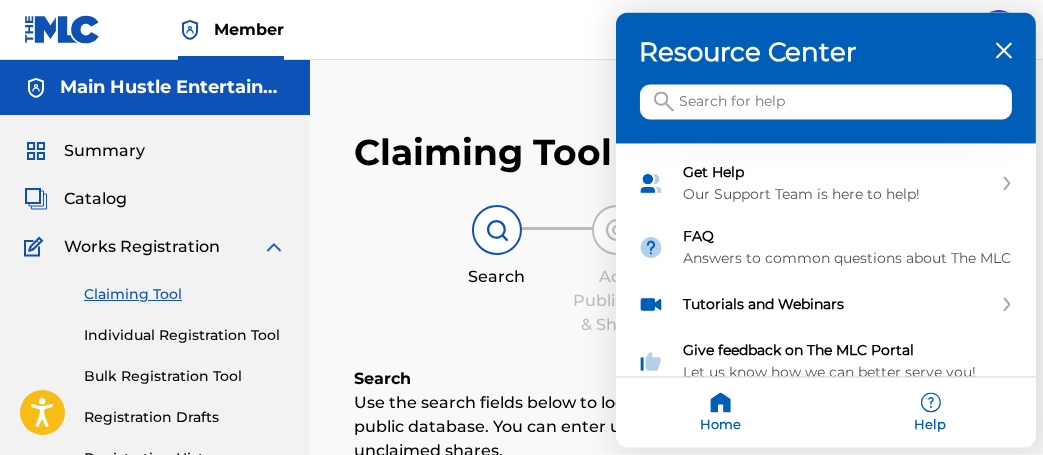 click on "Resource Center" at bounding box center (826, 53) 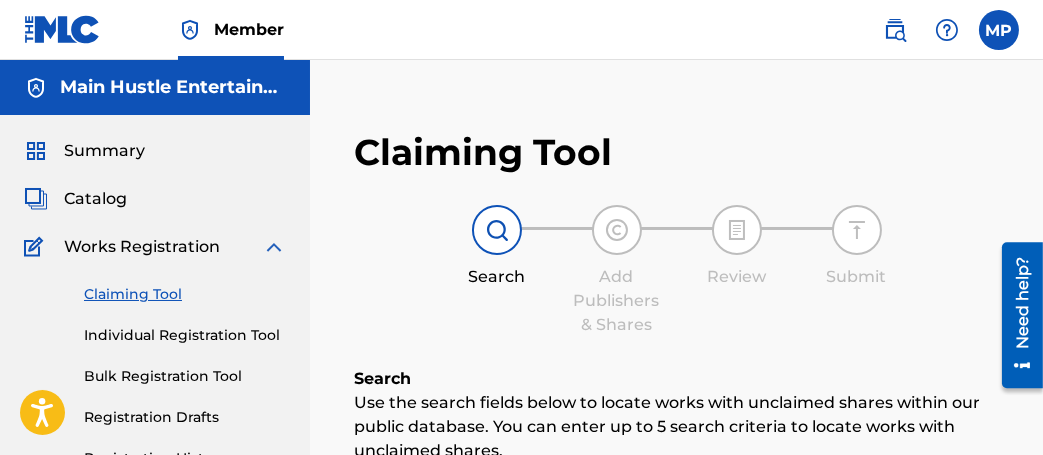 click at bounding box center [617, 230] 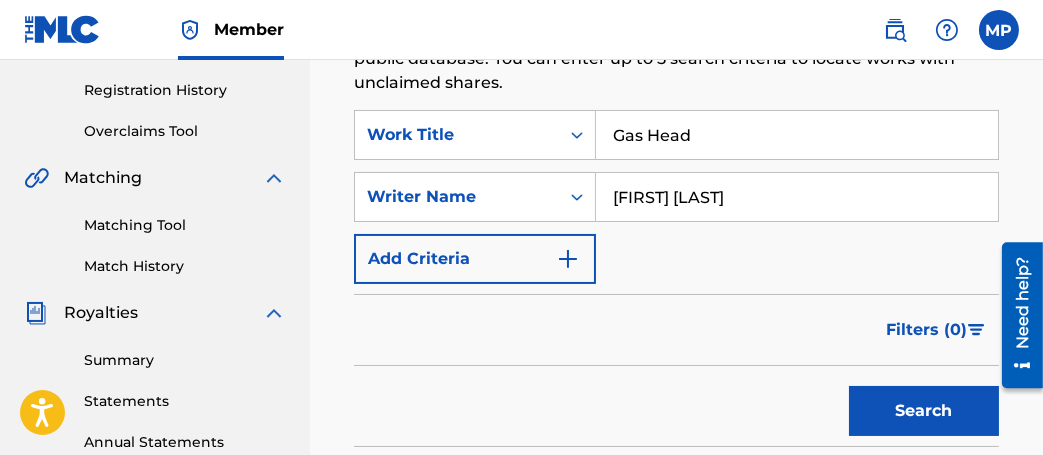 scroll, scrollTop: 368, scrollLeft: 0, axis: vertical 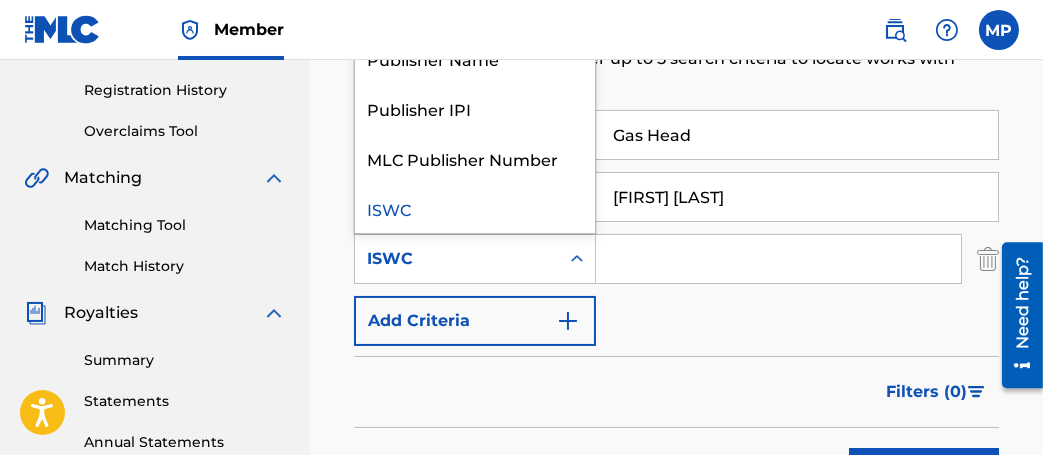 click 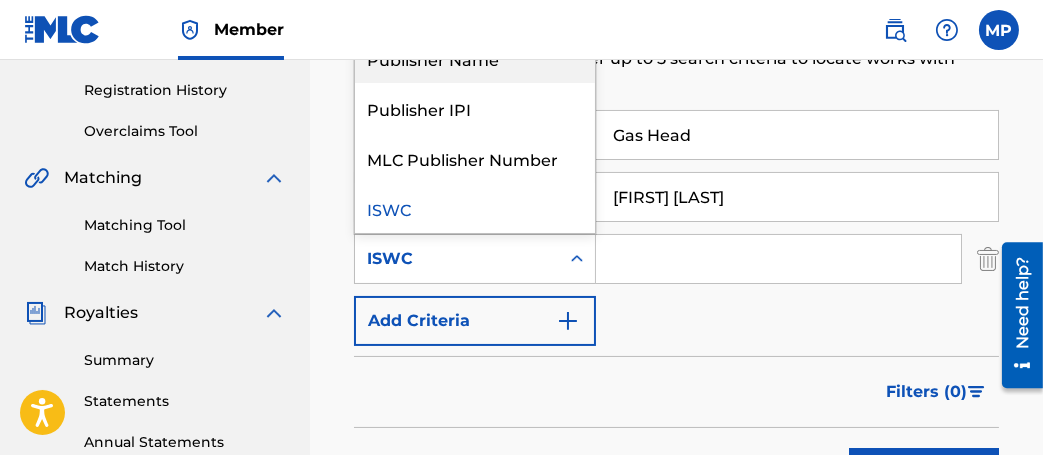 click on "Publisher Name" at bounding box center (475, 58) 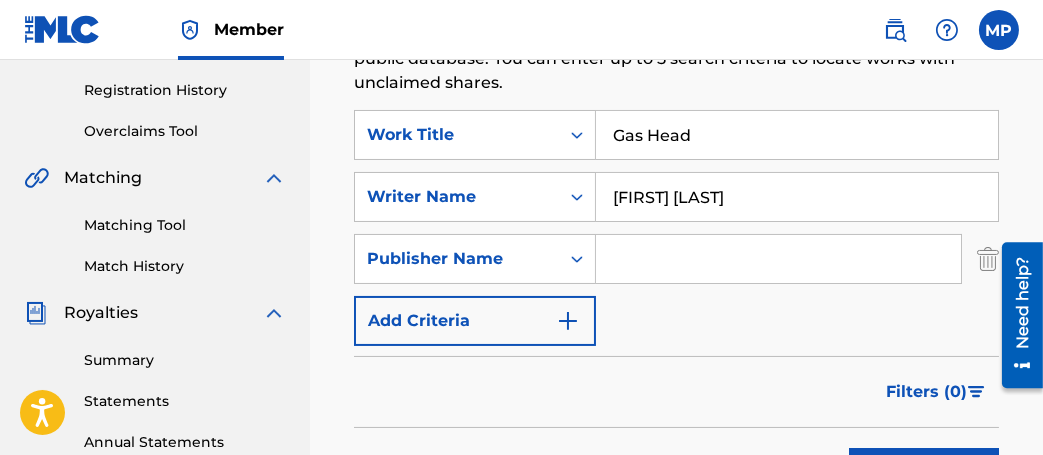 click at bounding box center [778, 259] 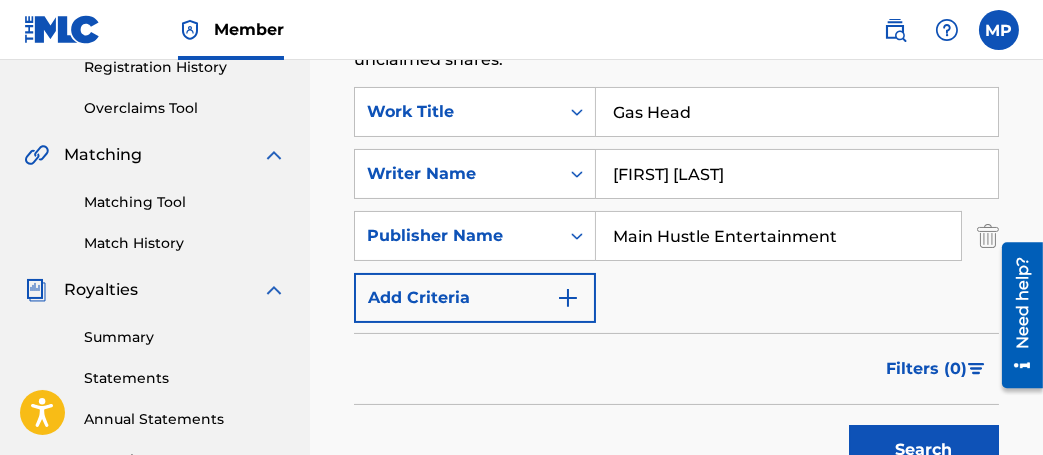 scroll, scrollTop: 398, scrollLeft: 0, axis: vertical 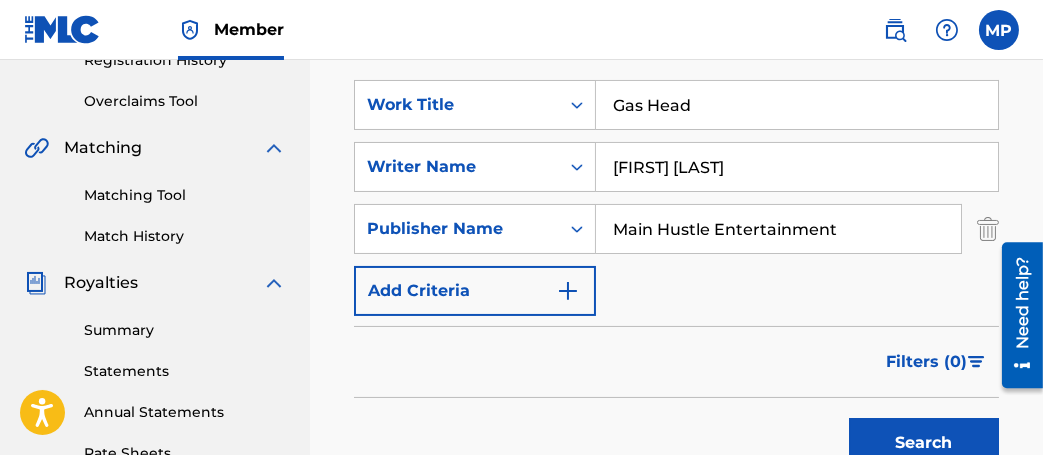 click on "Search" at bounding box center (924, 443) 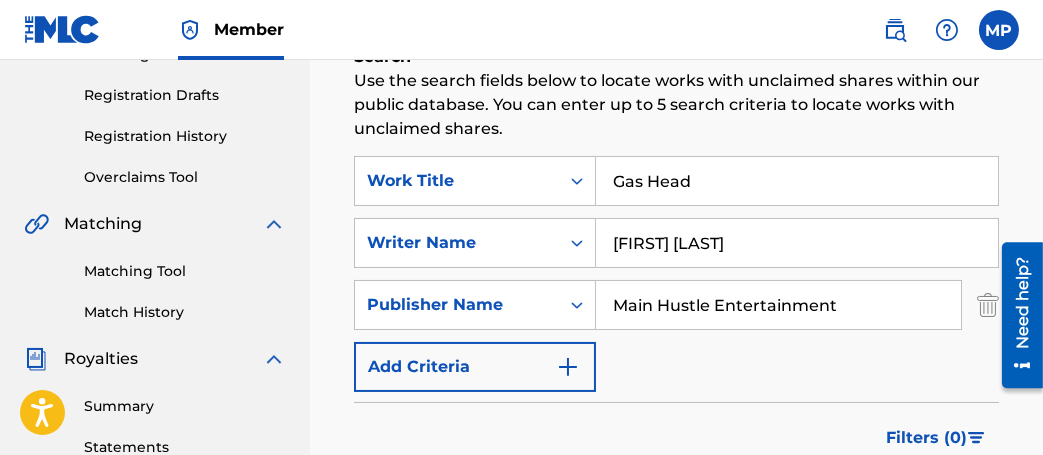 scroll, scrollTop: 320, scrollLeft: 0, axis: vertical 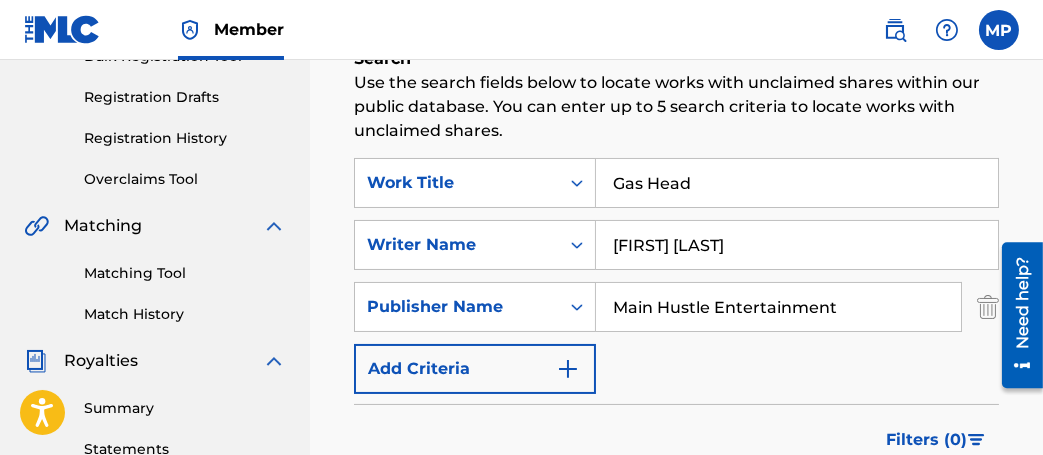 click on "Registration History" at bounding box center (185, 138) 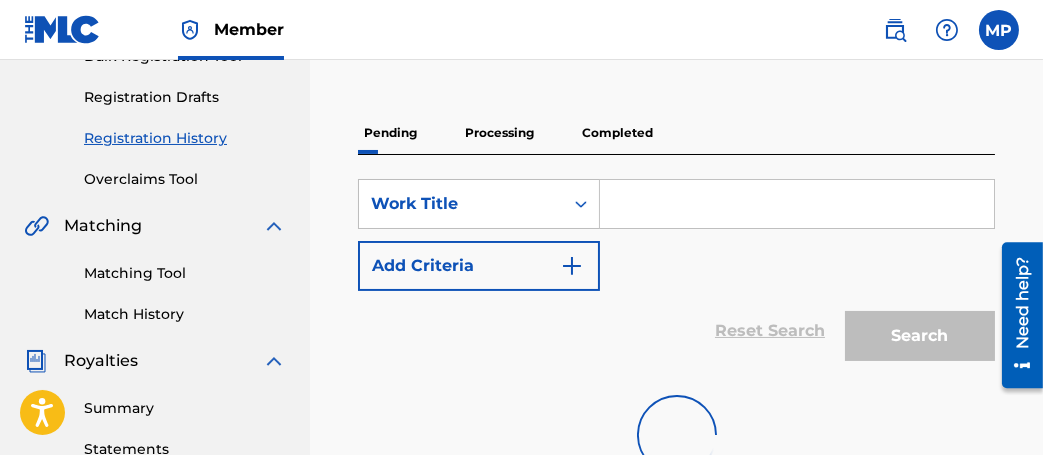 scroll, scrollTop: 0, scrollLeft: 0, axis: both 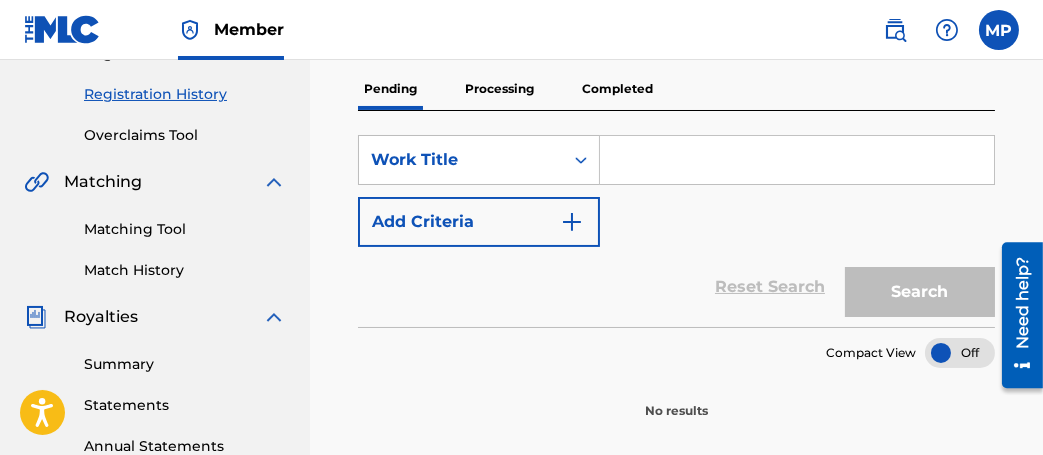 click on "Processing" at bounding box center [499, 89] 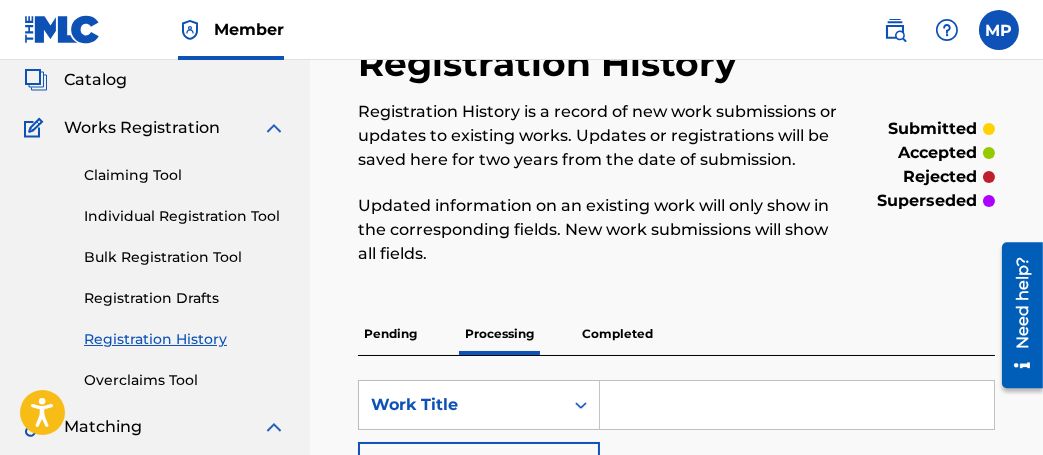 scroll, scrollTop: 113, scrollLeft: 0, axis: vertical 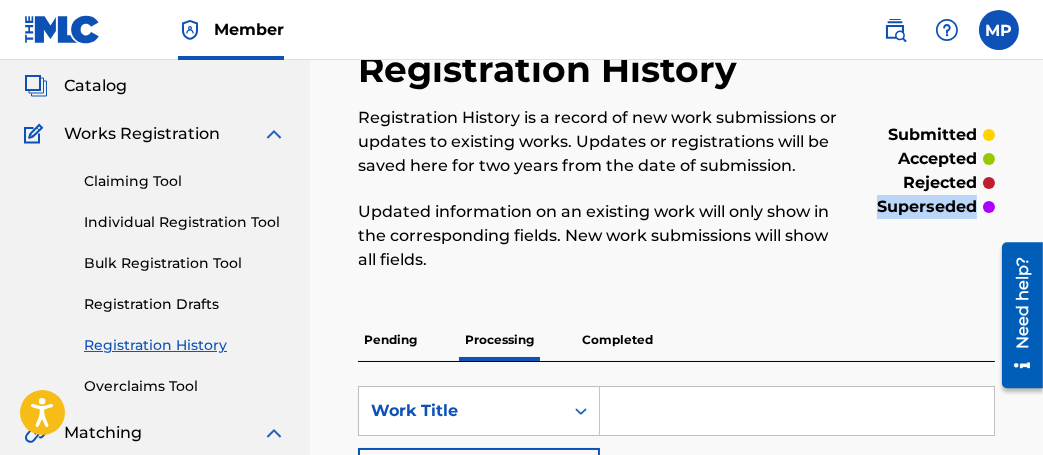 drag, startPoint x: 878, startPoint y: 208, endPoint x: 978, endPoint y: 210, distance: 100.02 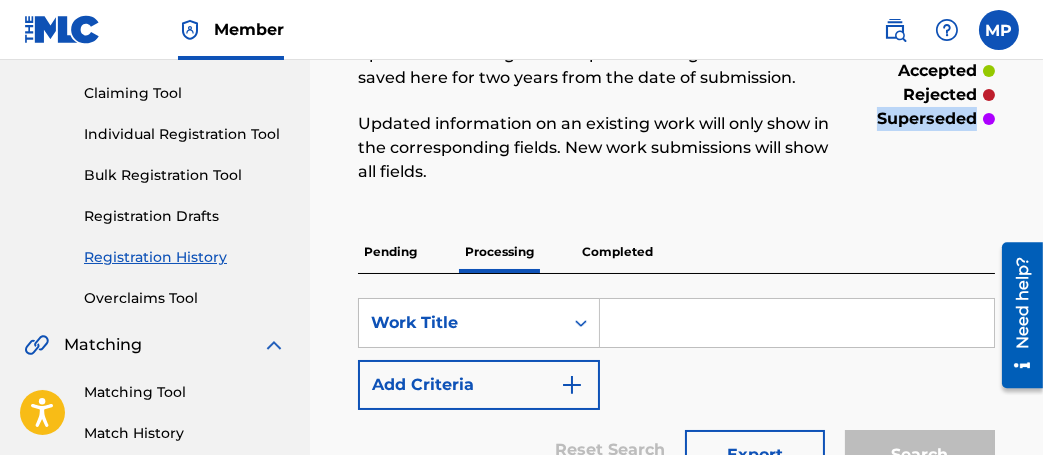 scroll, scrollTop: 192, scrollLeft: 0, axis: vertical 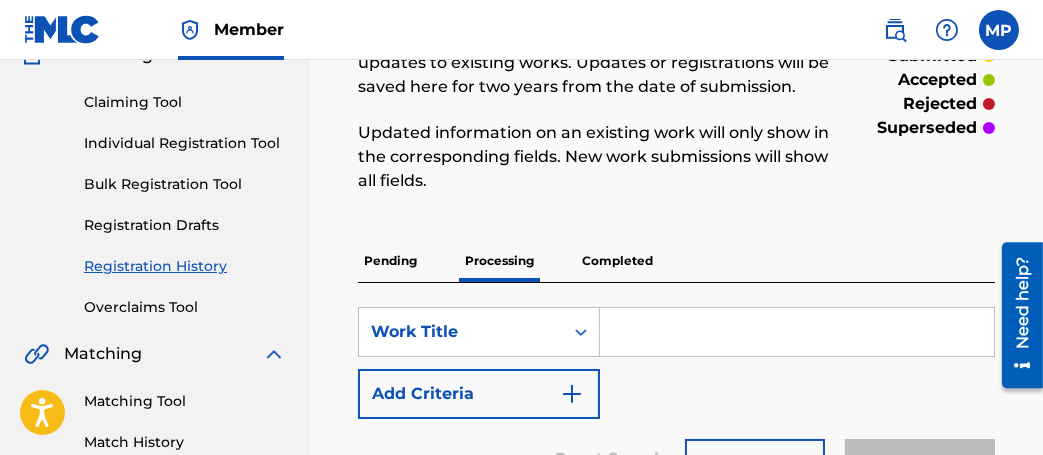 click on "Completed" at bounding box center [617, 261] 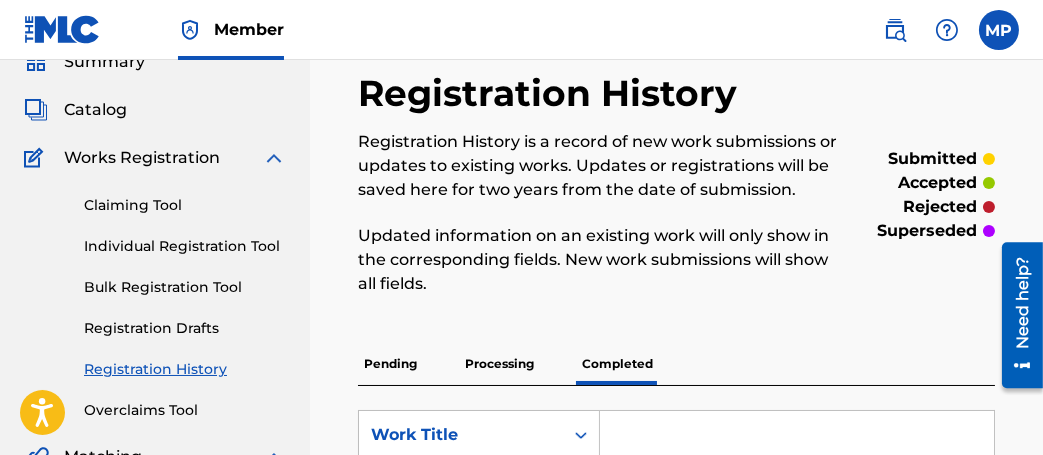 scroll, scrollTop: 93, scrollLeft: 0, axis: vertical 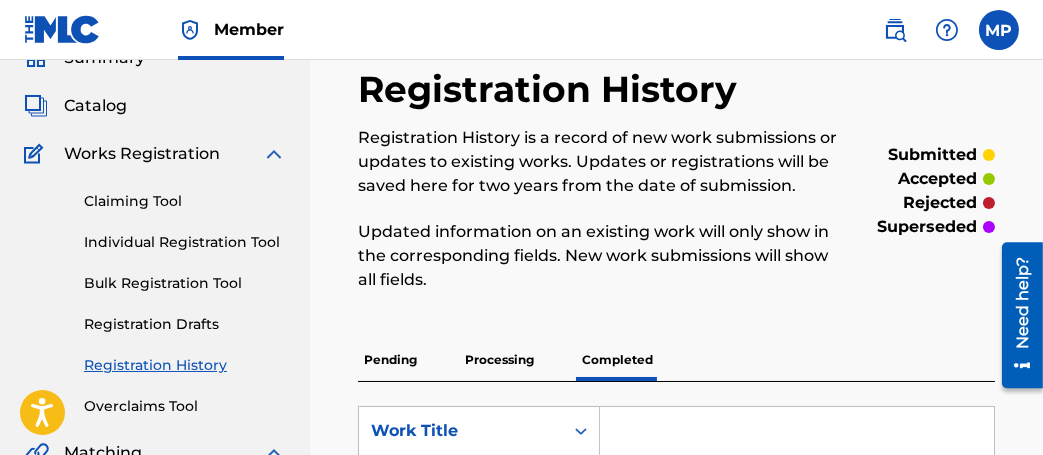 click on "Individual Registration Tool" at bounding box center [185, 242] 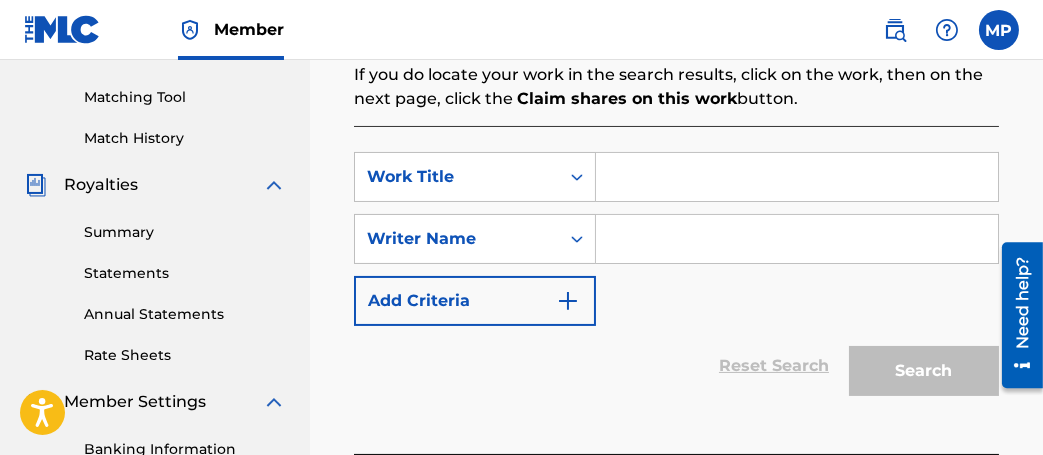 scroll, scrollTop: 503, scrollLeft: 0, axis: vertical 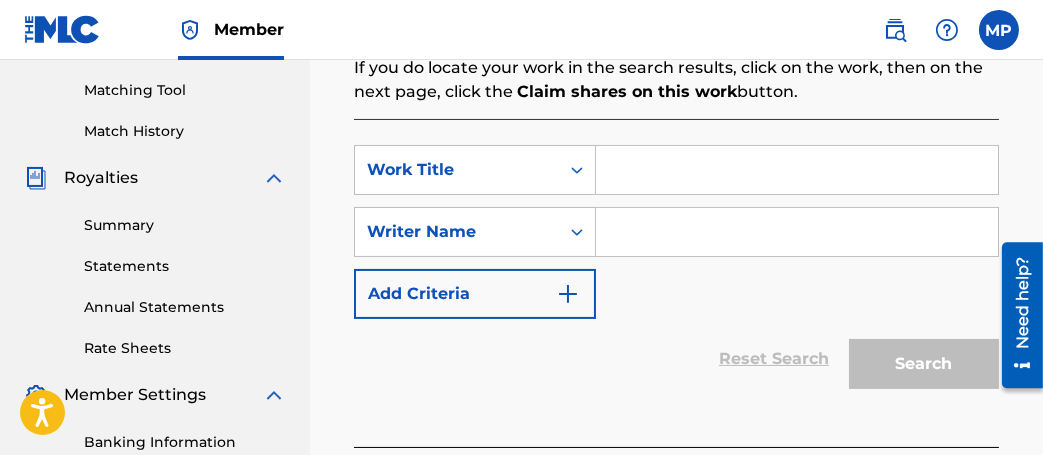 click at bounding box center (797, 170) 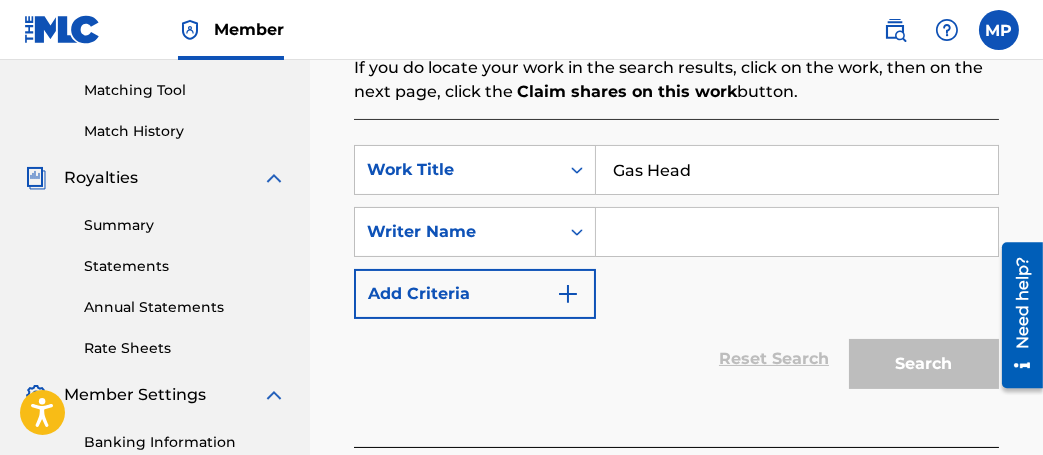 type on "Gas Head" 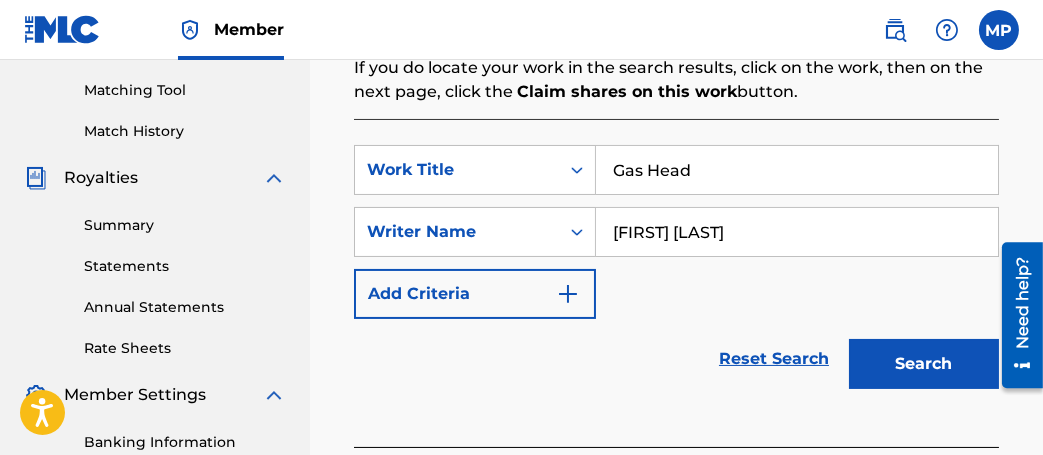 click on "Search" at bounding box center (924, 364) 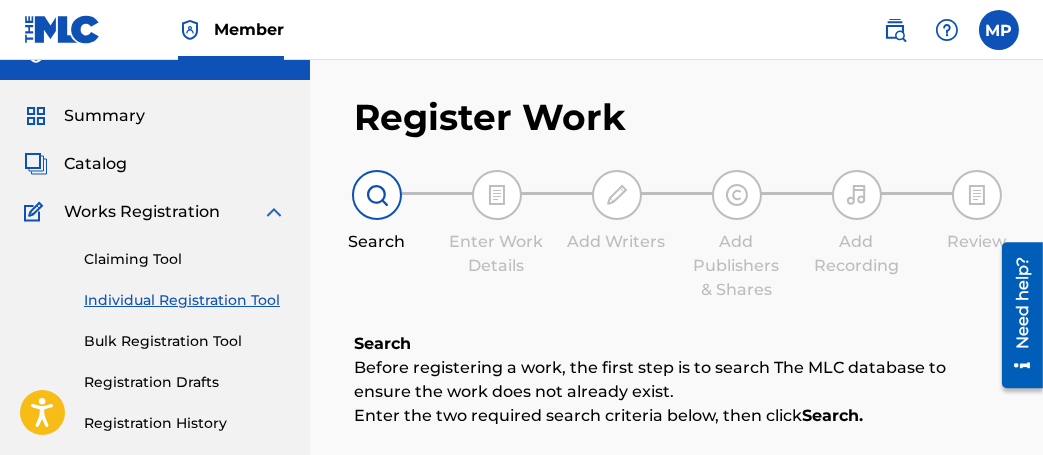 scroll, scrollTop: 0, scrollLeft: 0, axis: both 